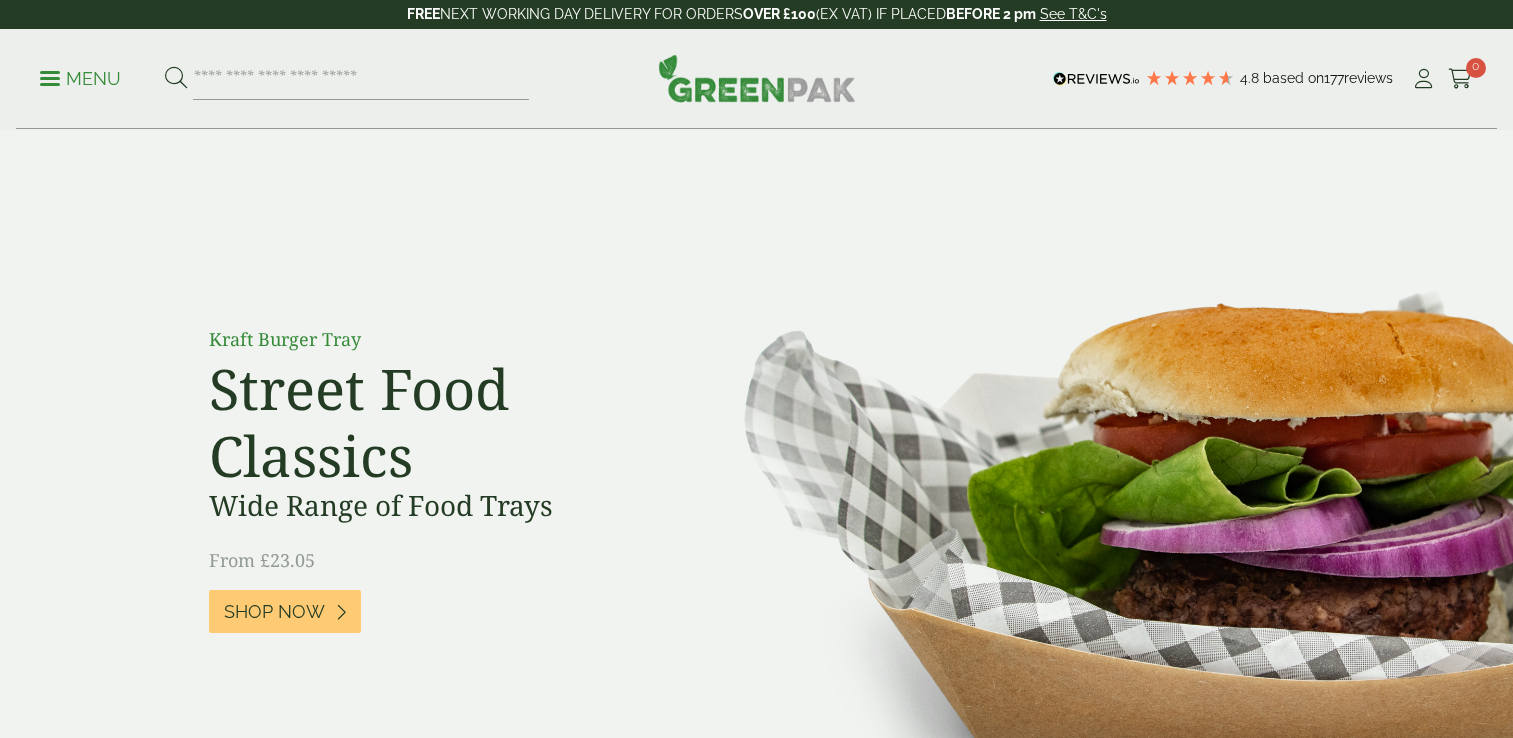 scroll, scrollTop: 0, scrollLeft: 0, axis: both 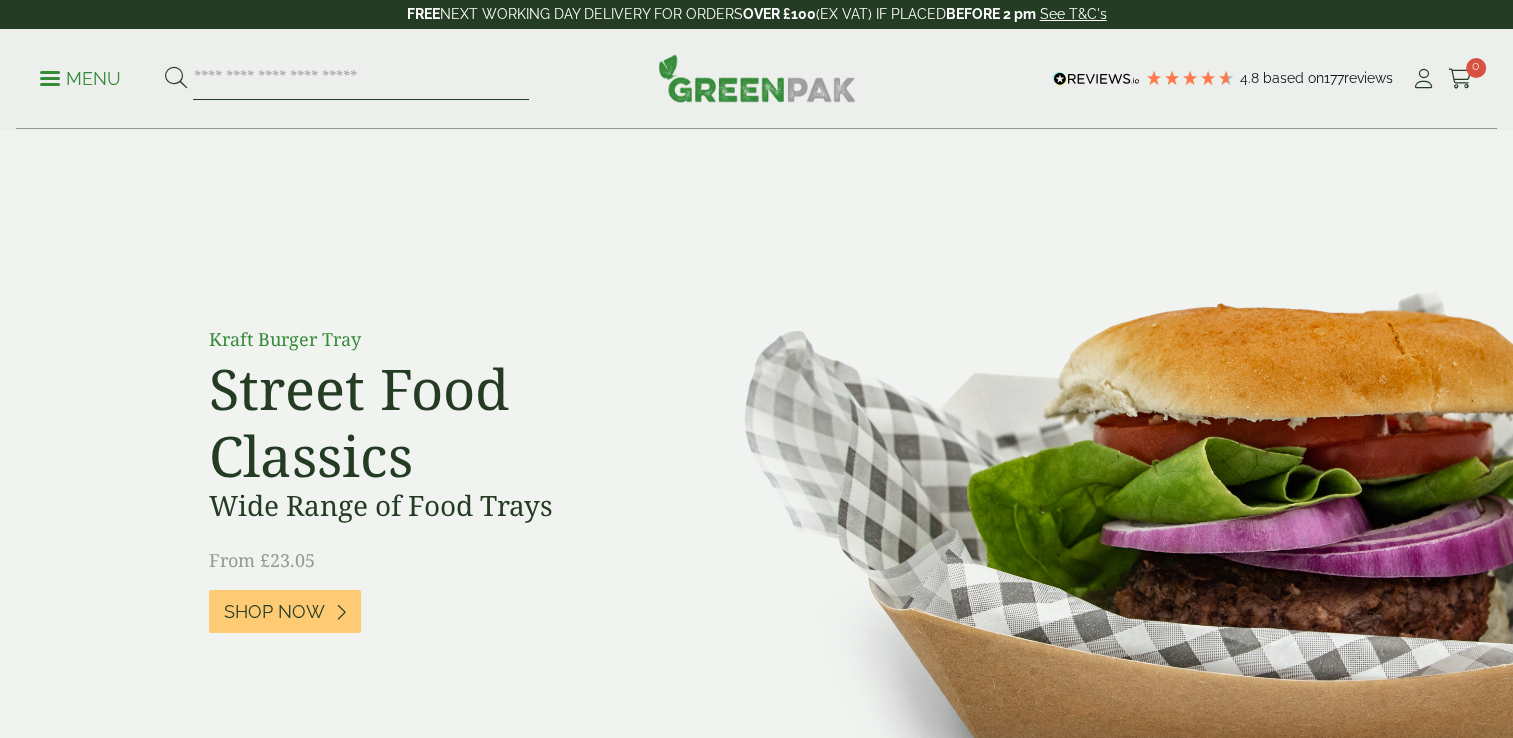 click at bounding box center [361, 79] 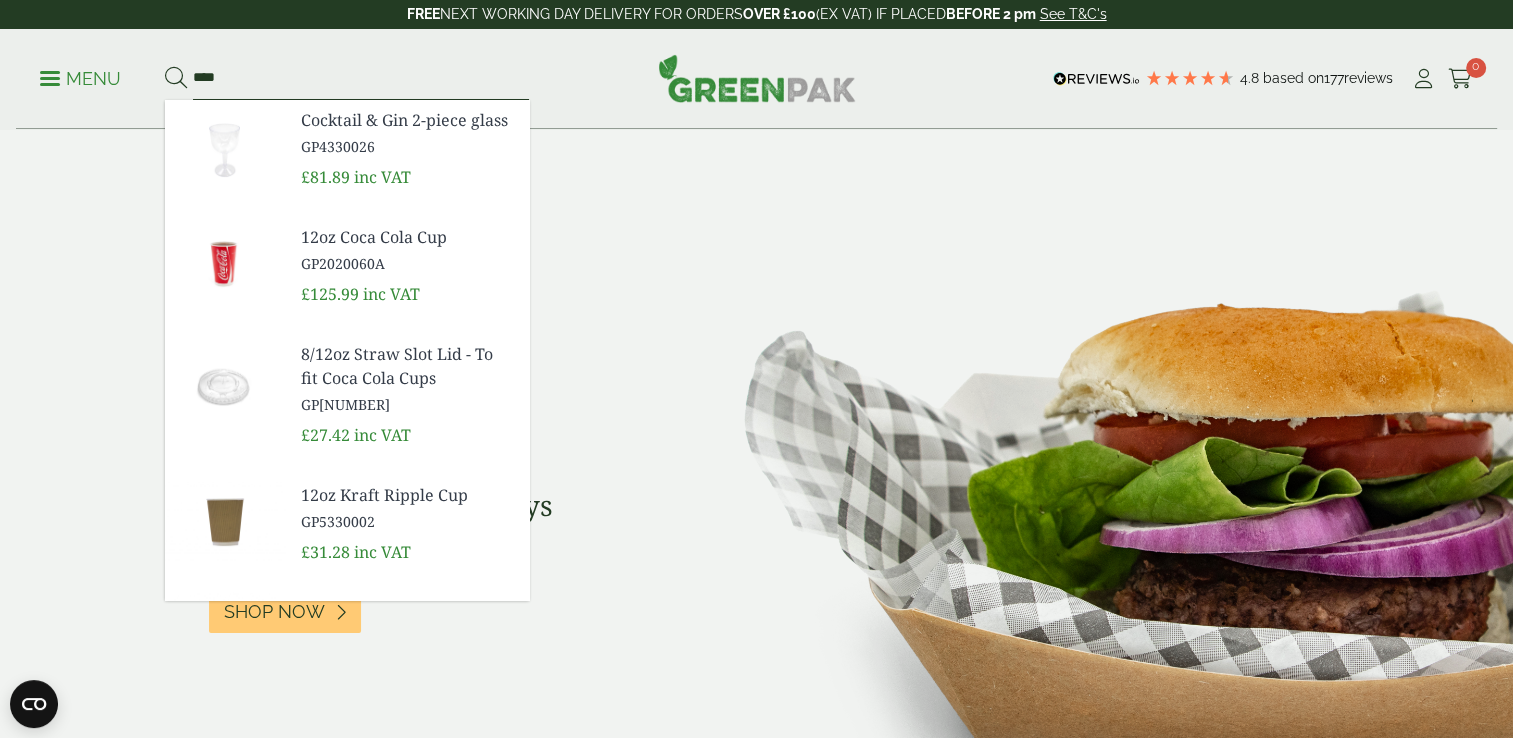 type on "****" 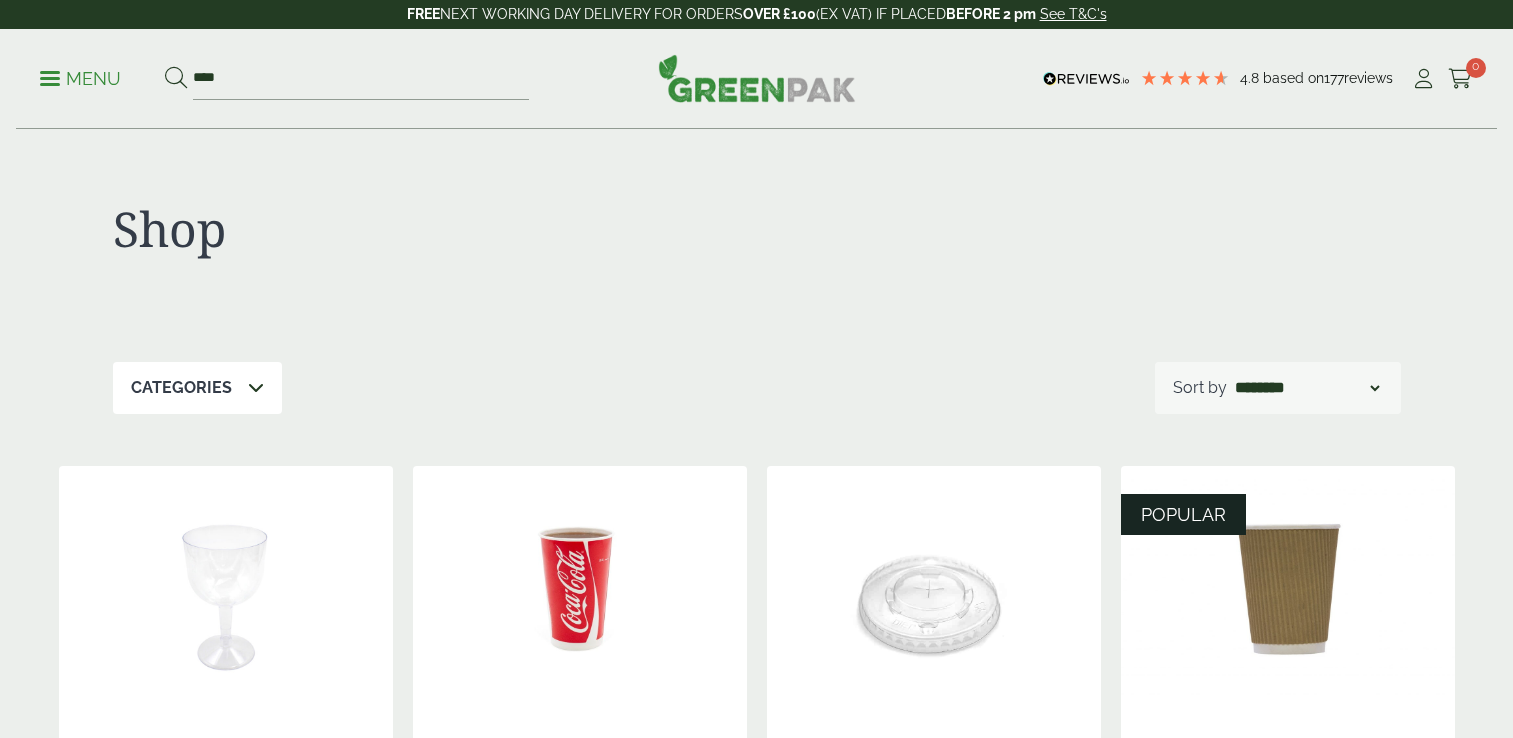 scroll, scrollTop: 0, scrollLeft: 0, axis: both 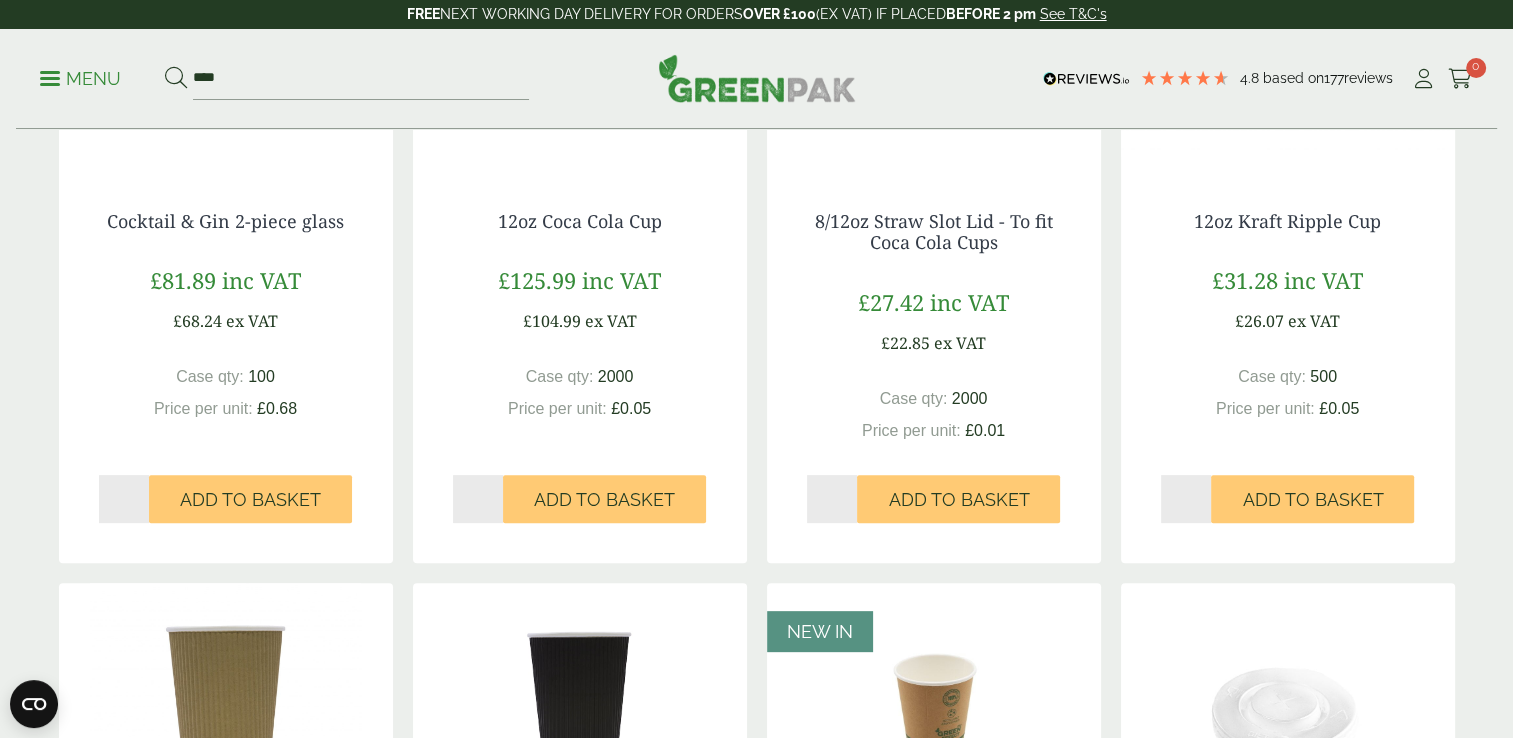 type on "*" 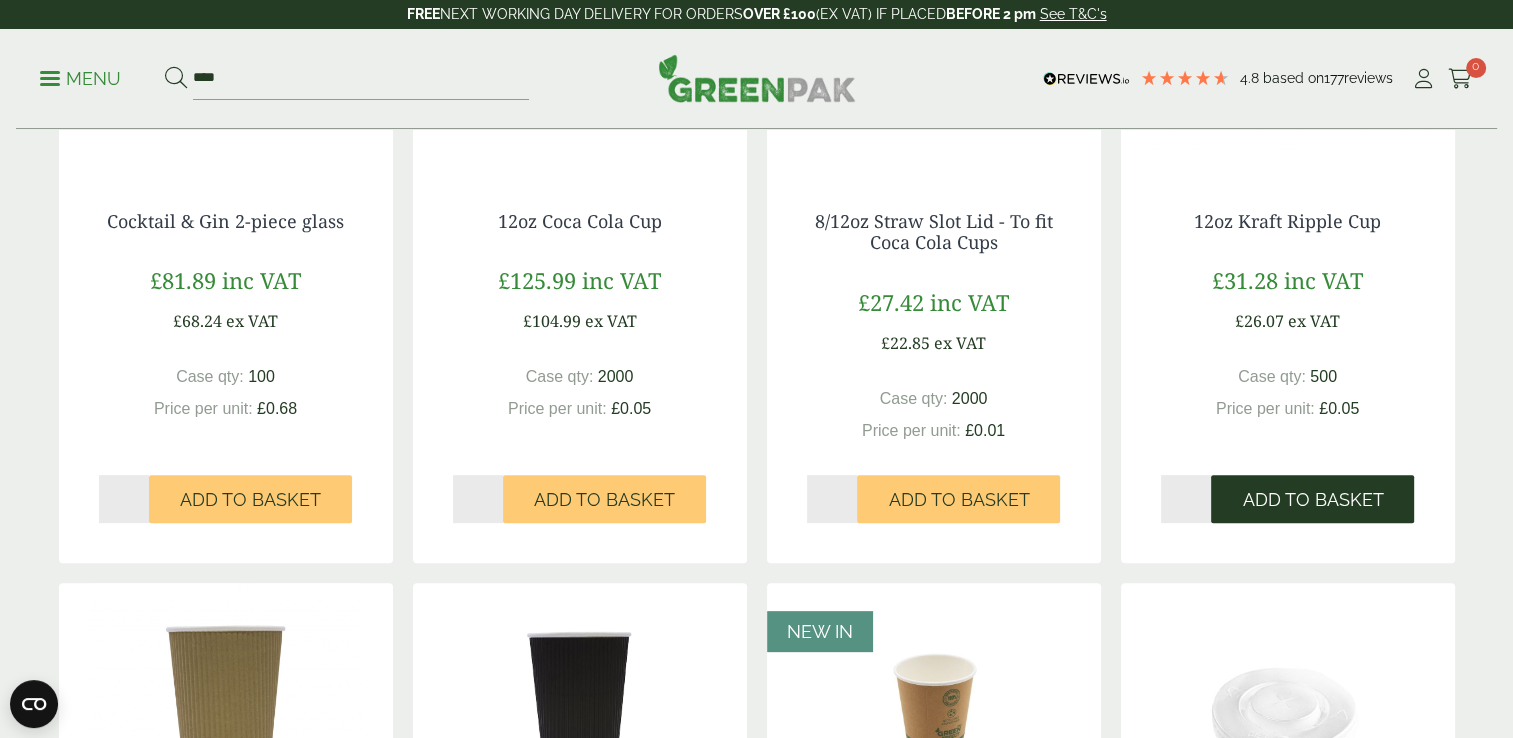 click on "Add to Basket" at bounding box center [1312, 500] 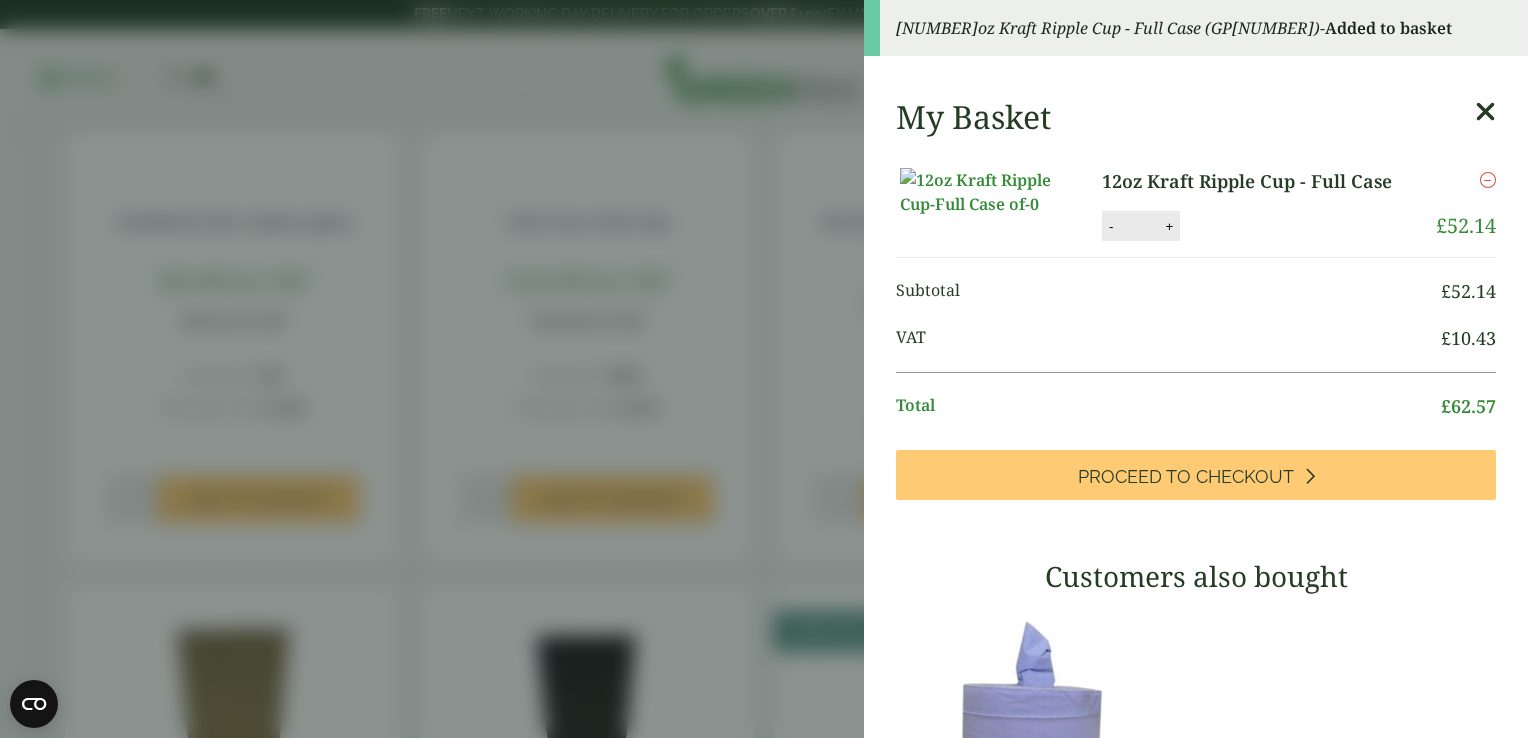 click at bounding box center [1485, 112] 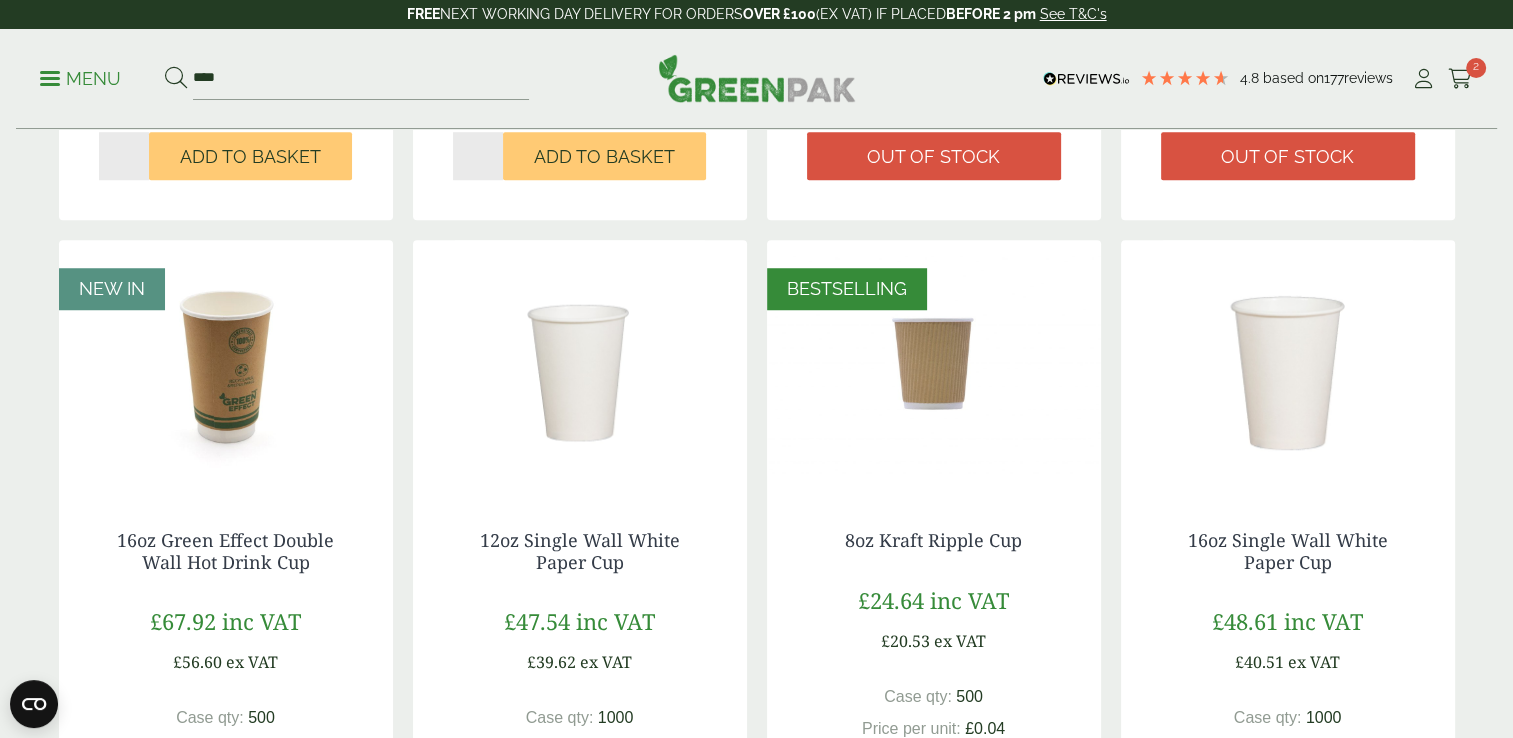 scroll, scrollTop: 1600, scrollLeft: 0, axis: vertical 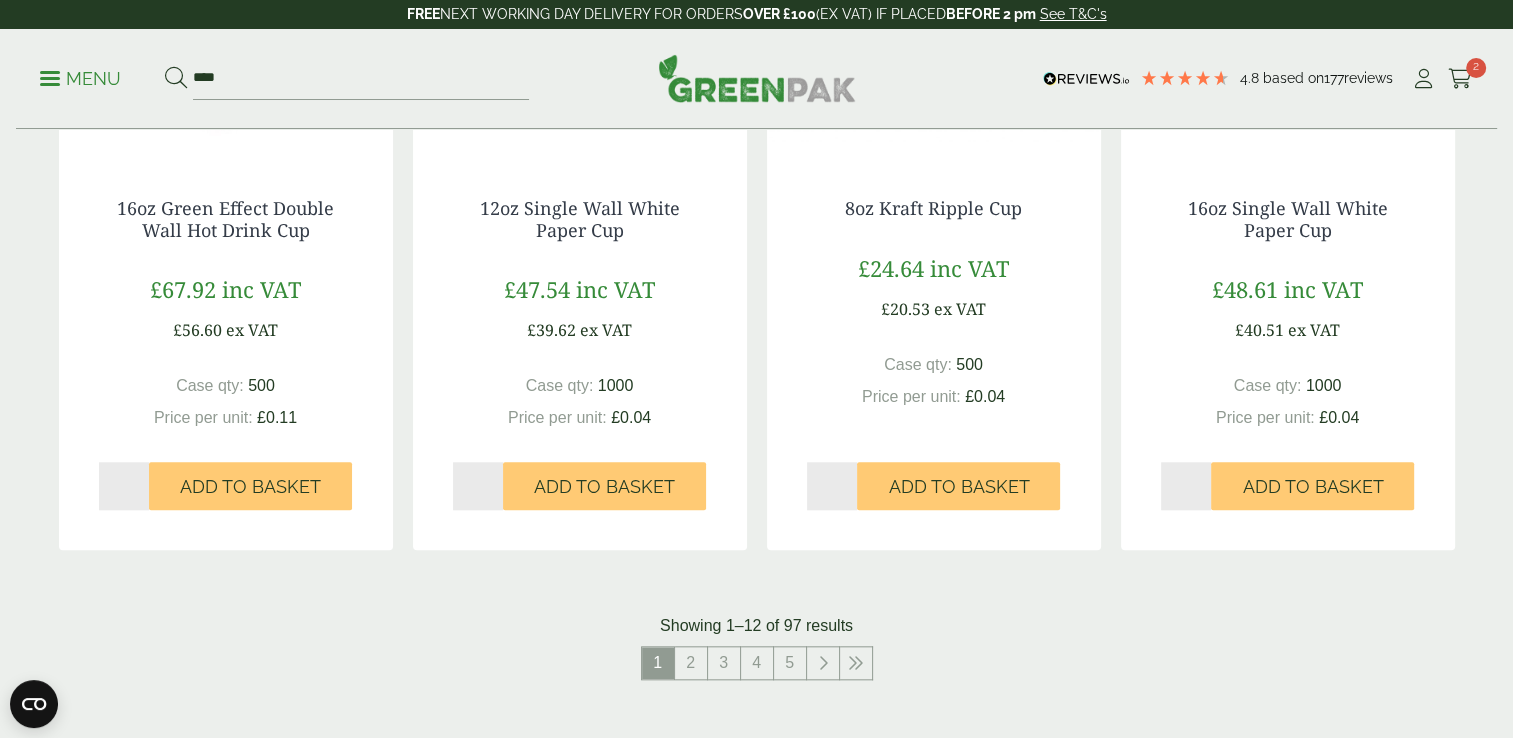 type on "*" 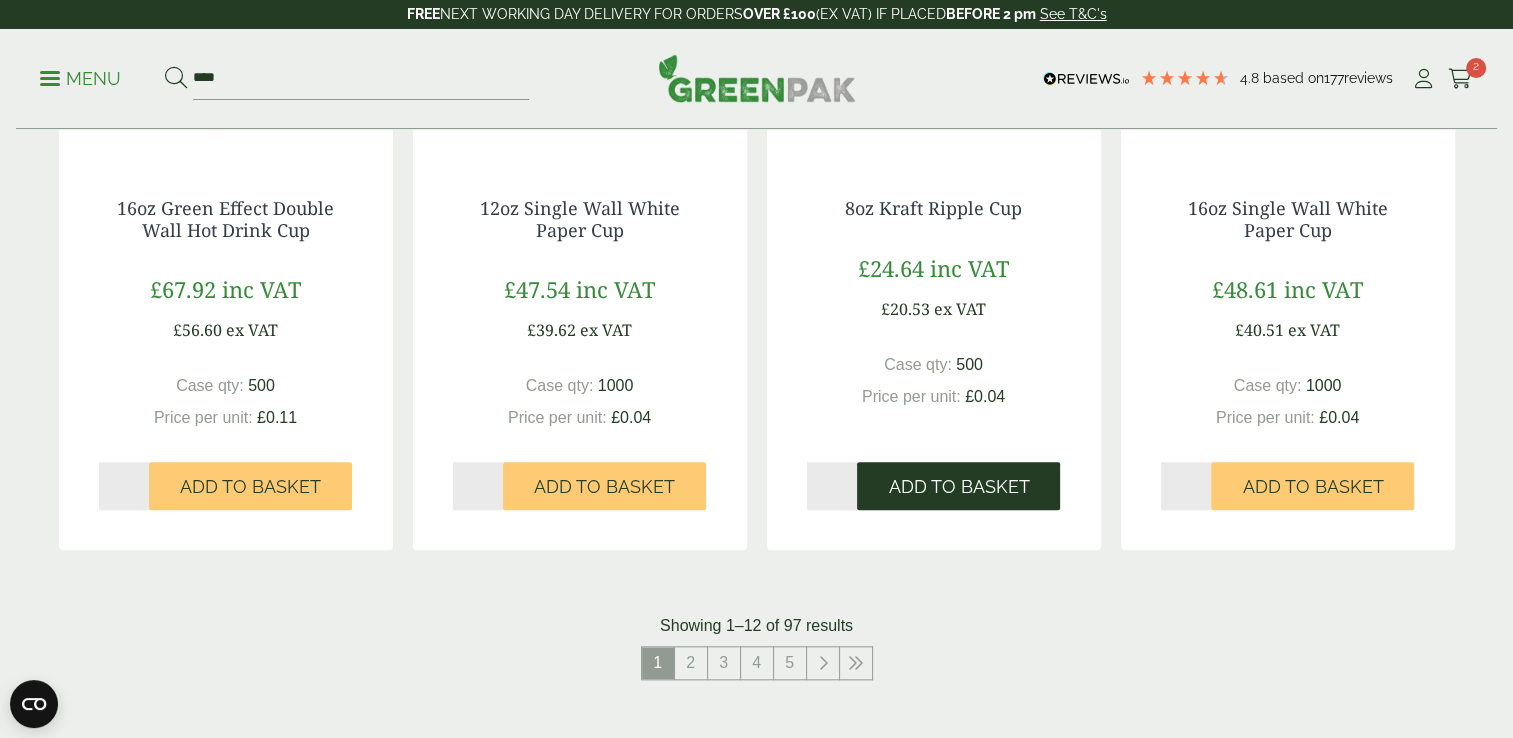 click on "Add to Basket" at bounding box center (958, 486) 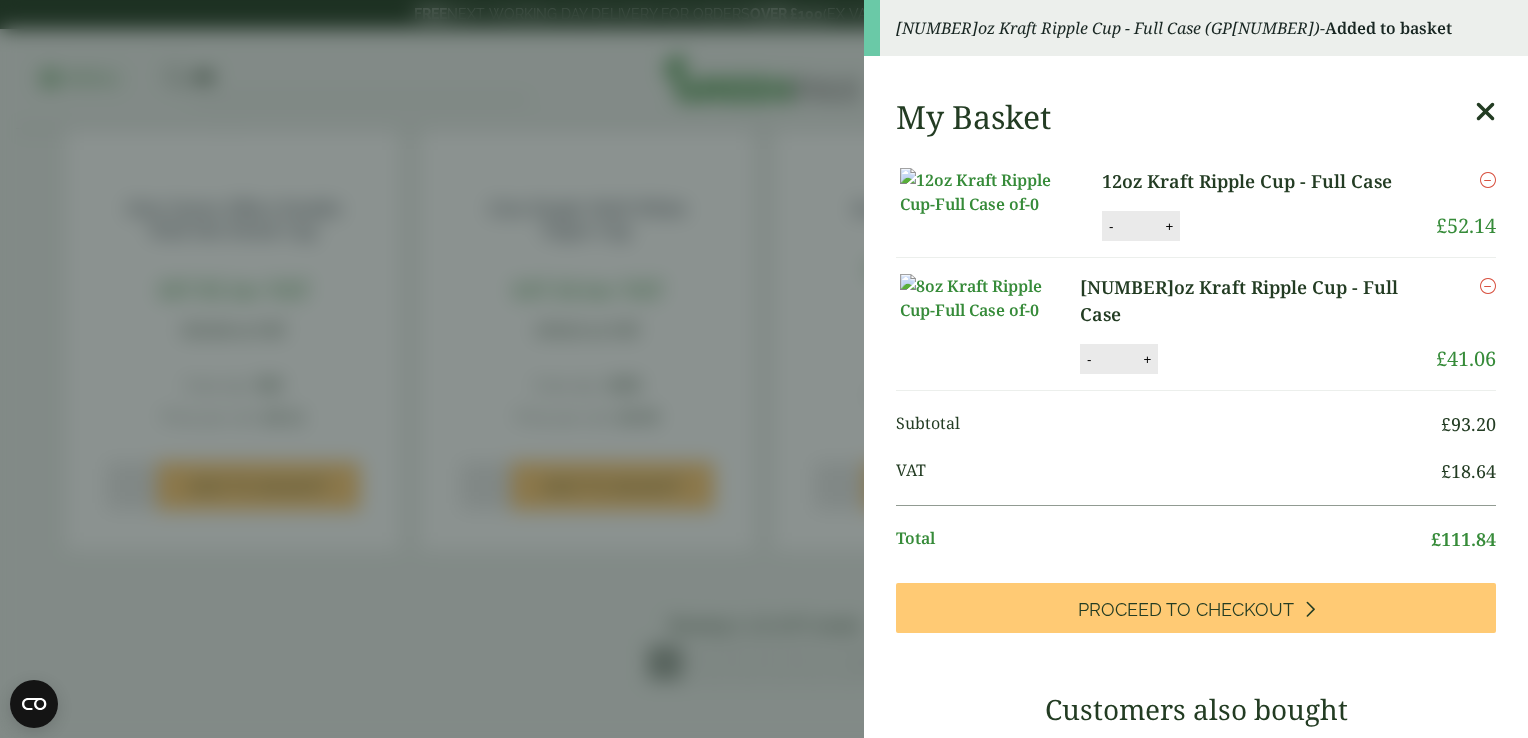 click at bounding box center (1485, 112) 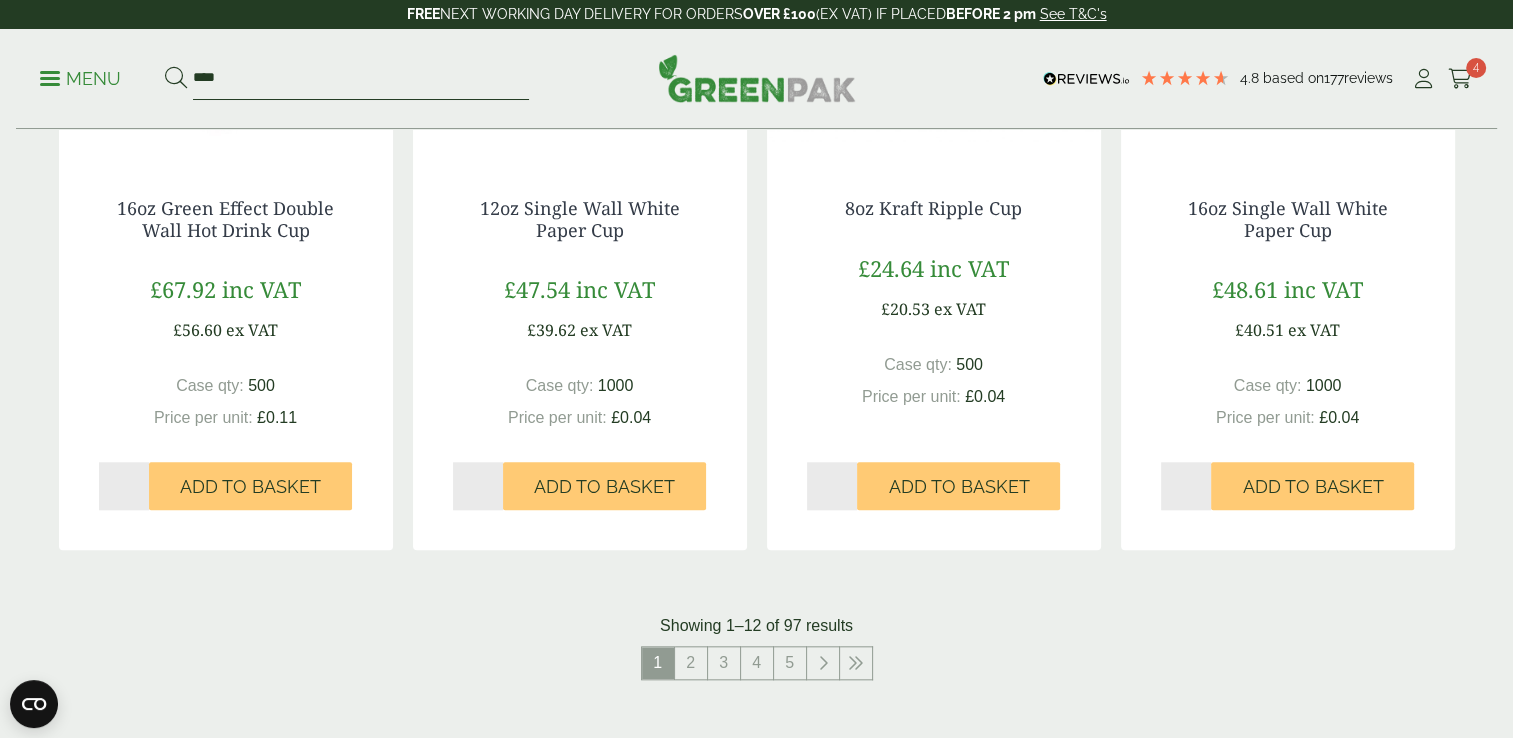 click on "****" at bounding box center (361, 79) 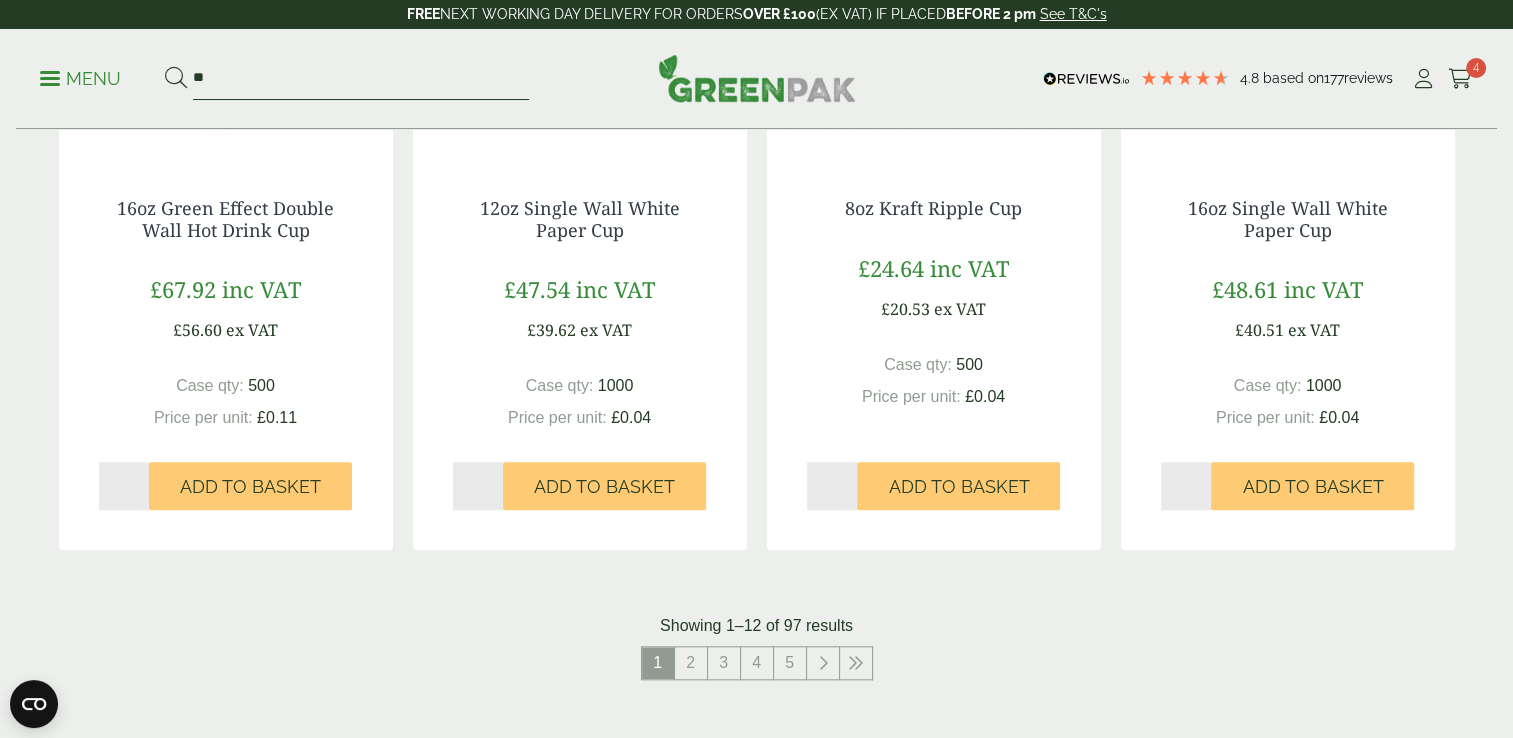 type on "*" 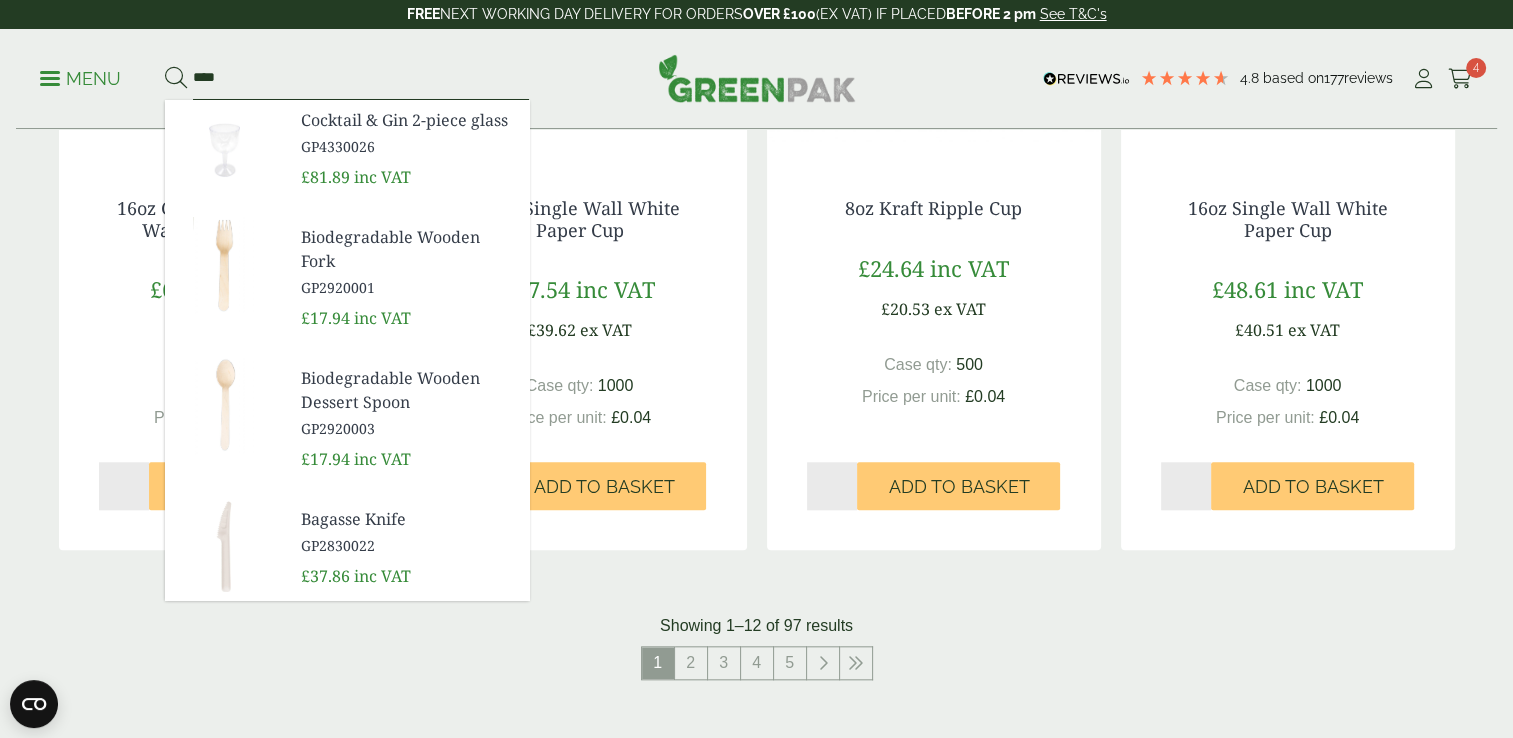 type on "****" 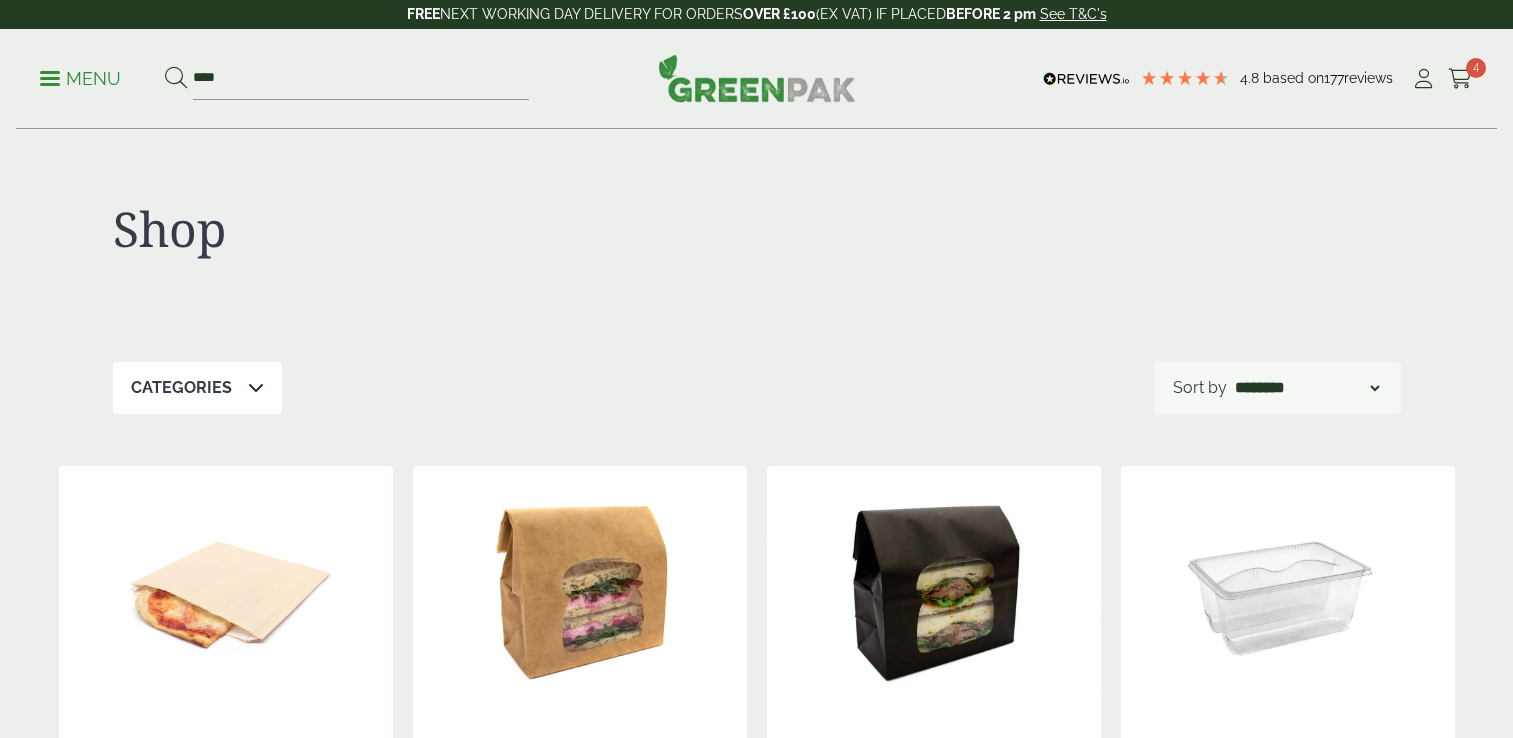 scroll, scrollTop: 0, scrollLeft: 0, axis: both 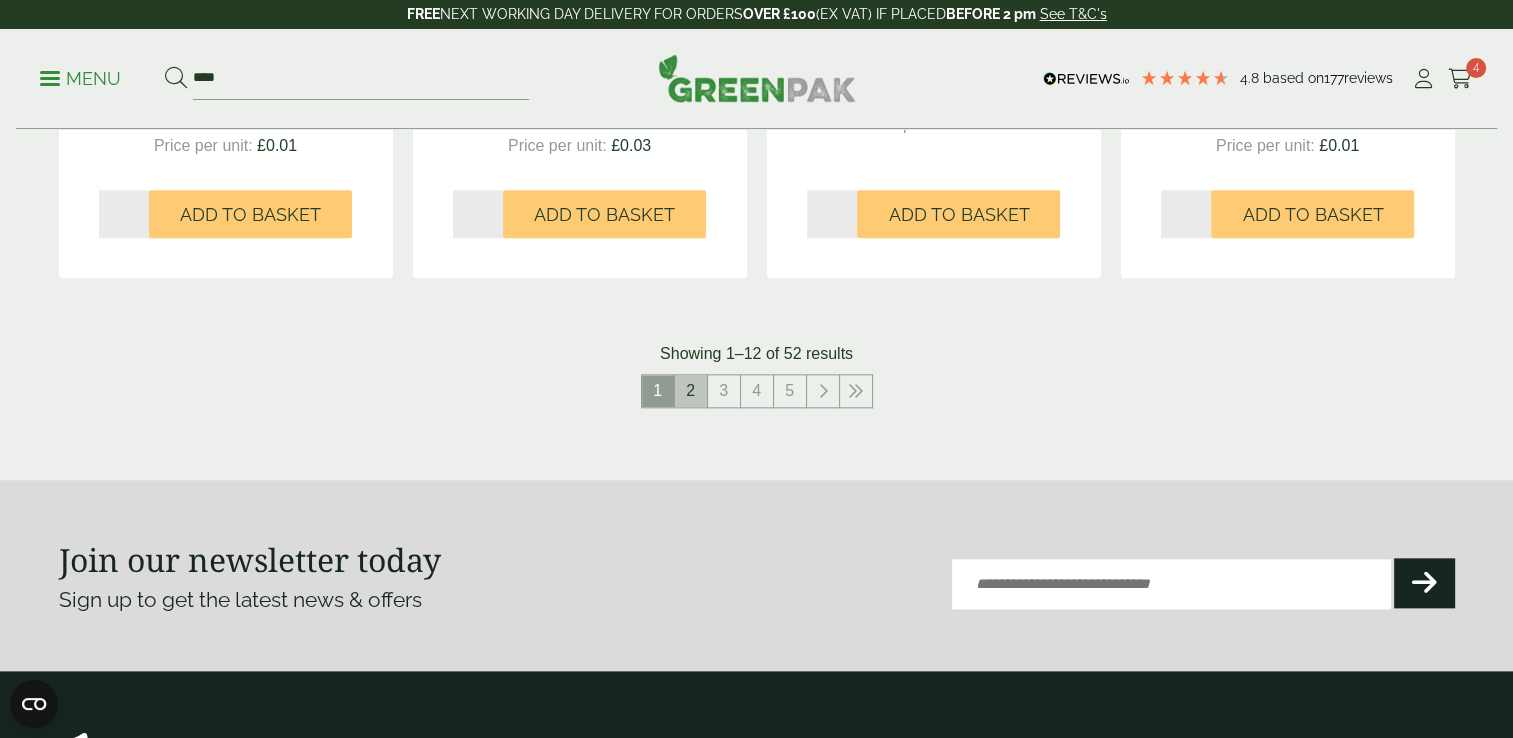 click on "2" at bounding box center (691, 391) 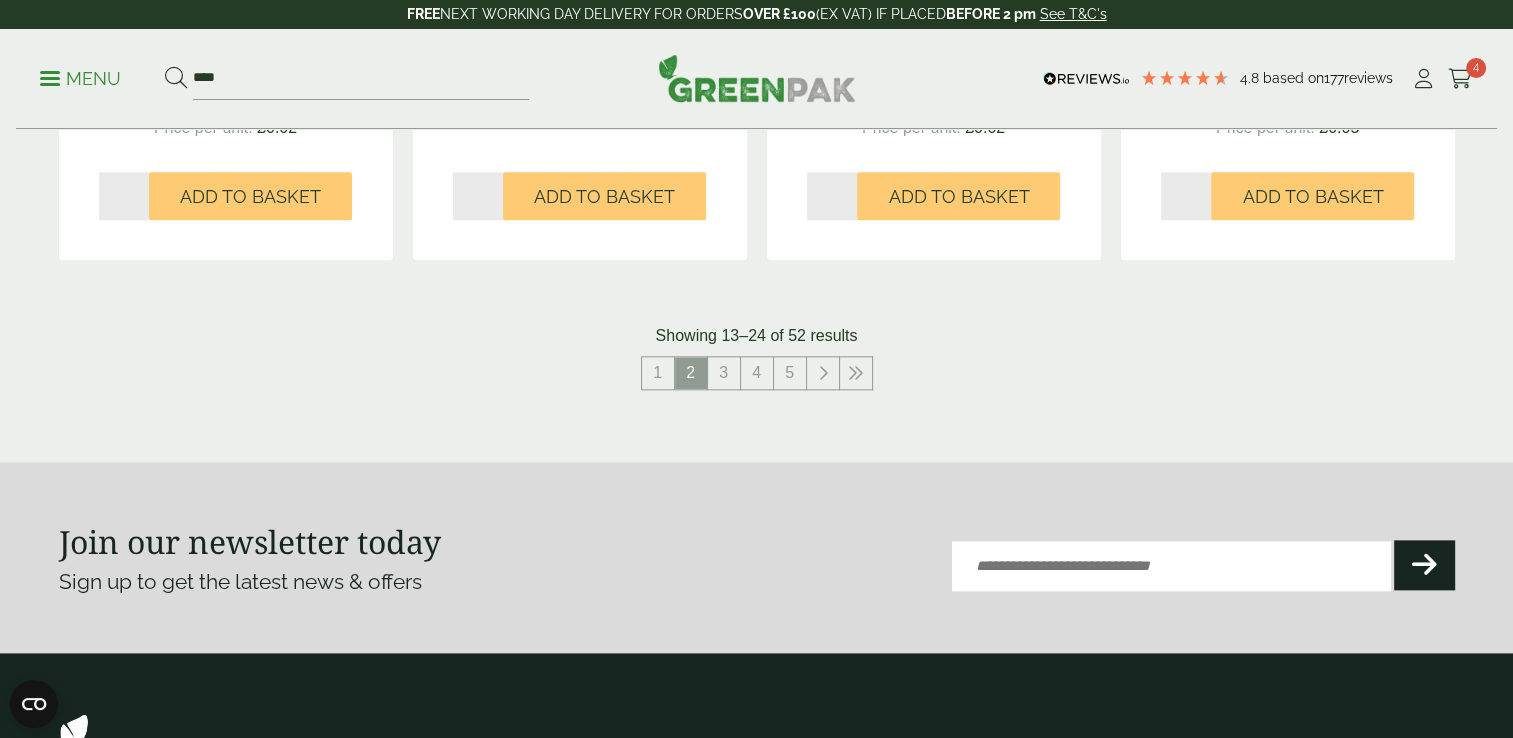 scroll, scrollTop: 2160, scrollLeft: 0, axis: vertical 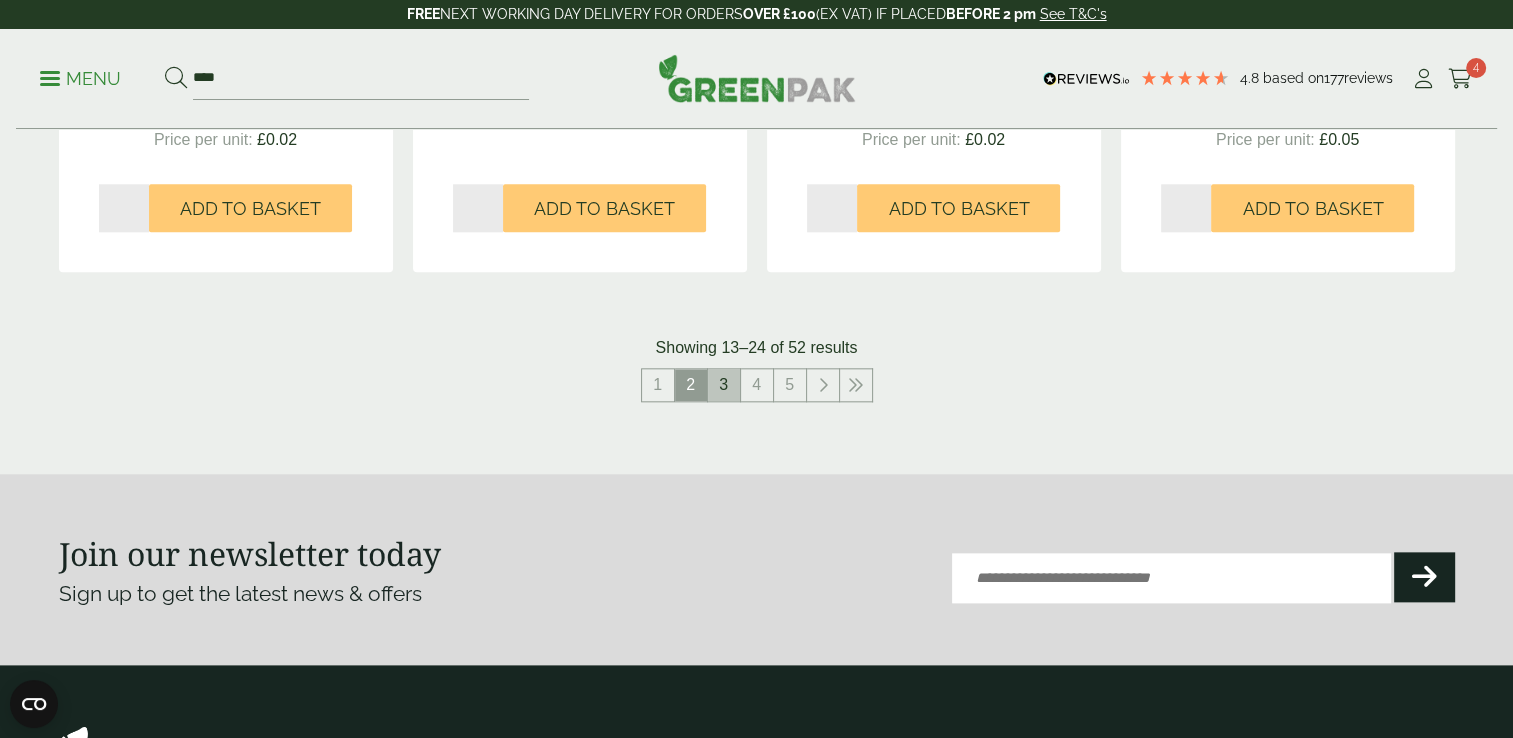 click on "3" at bounding box center [724, 385] 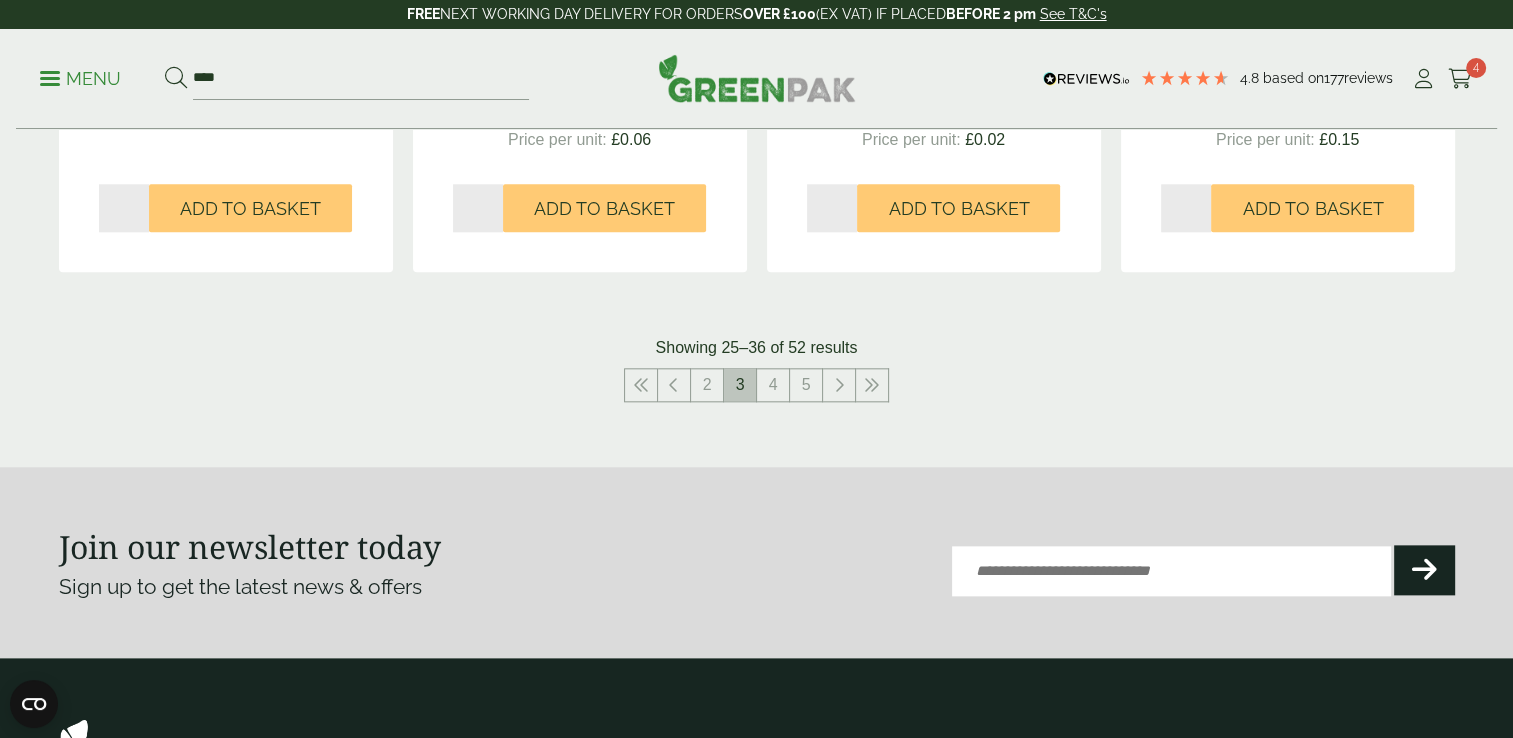 click on "3" at bounding box center [740, 385] 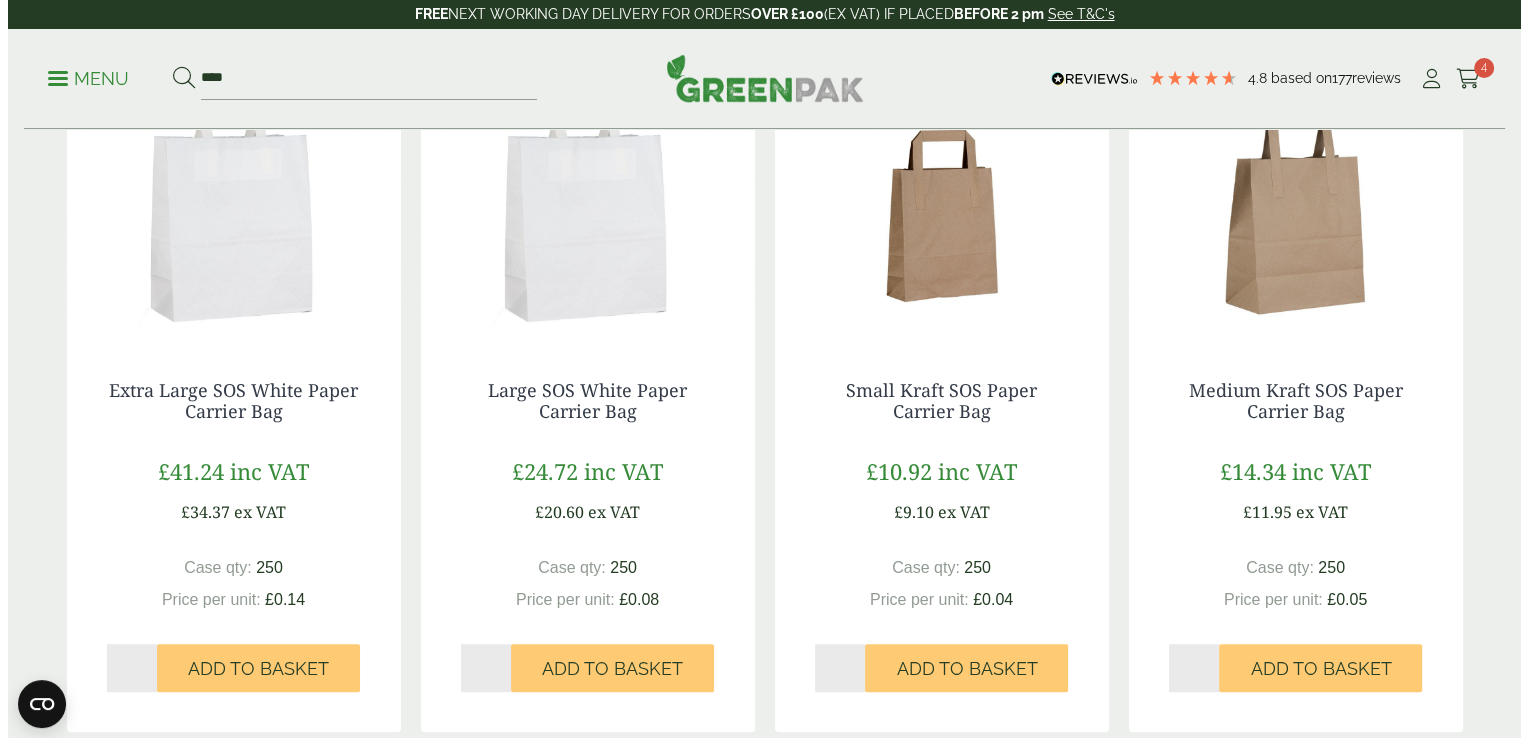 scroll, scrollTop: 1045, scrollLeft: 0, axis: vertical 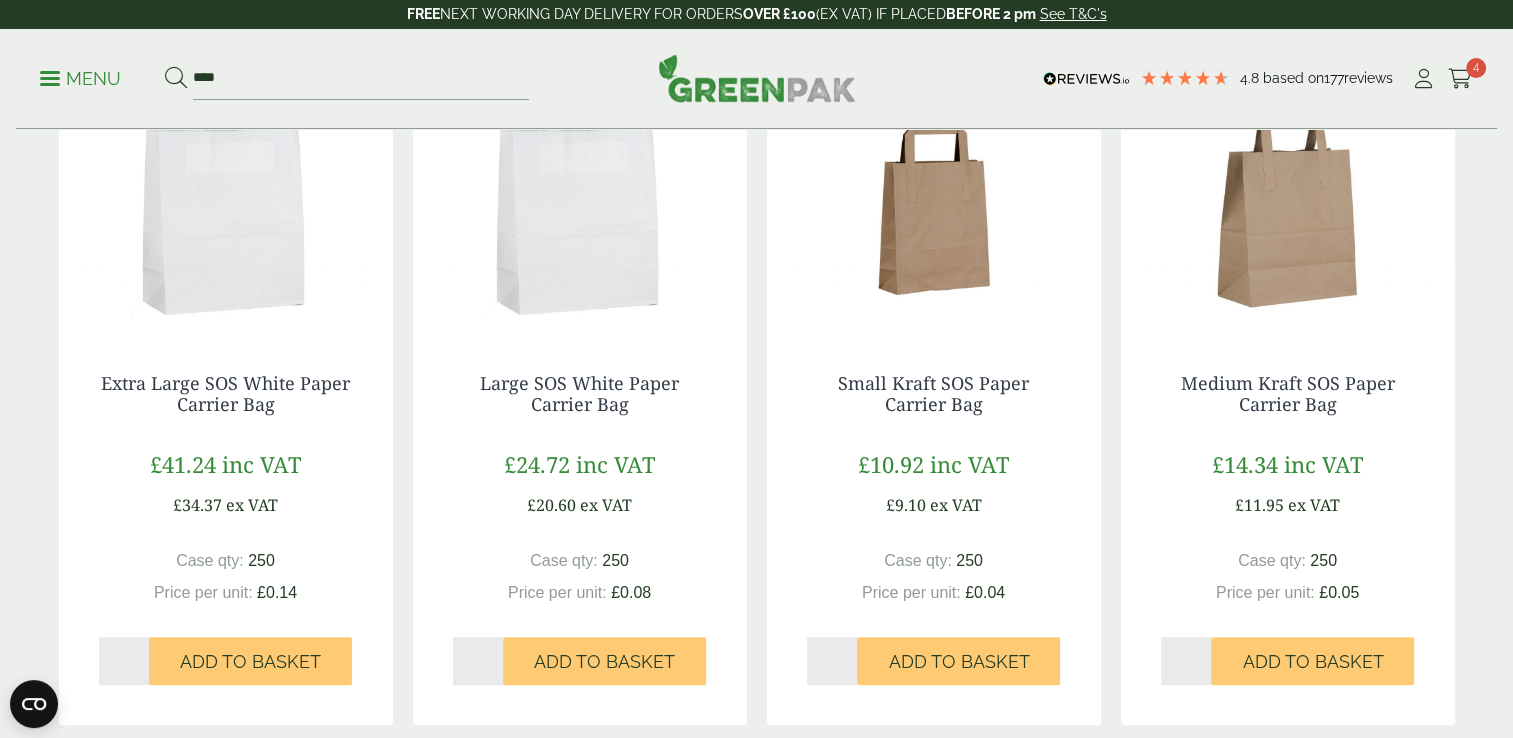 click on "*" at bounding box center [1186, 661] 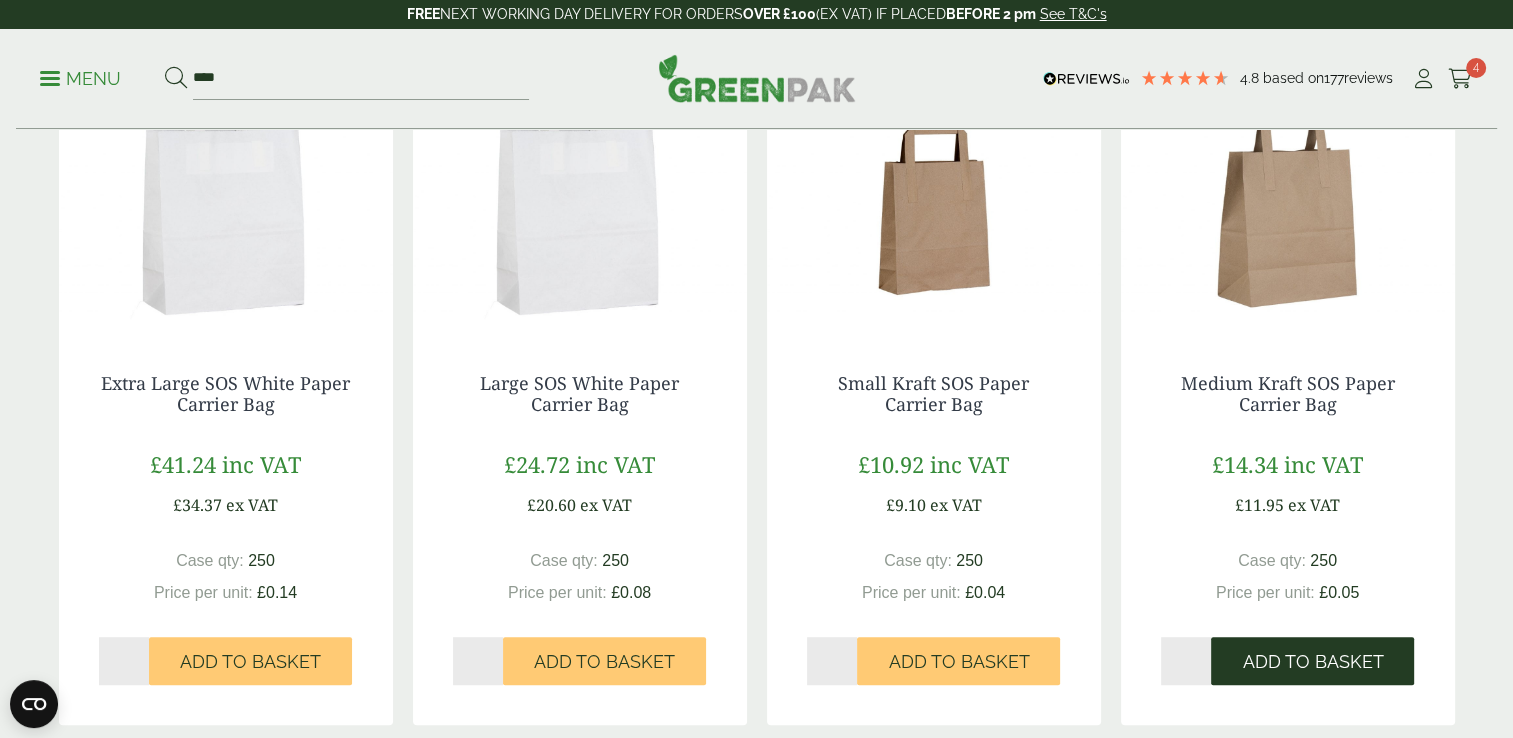 click on "Add to Basket" at bounding box center (1312, 662) 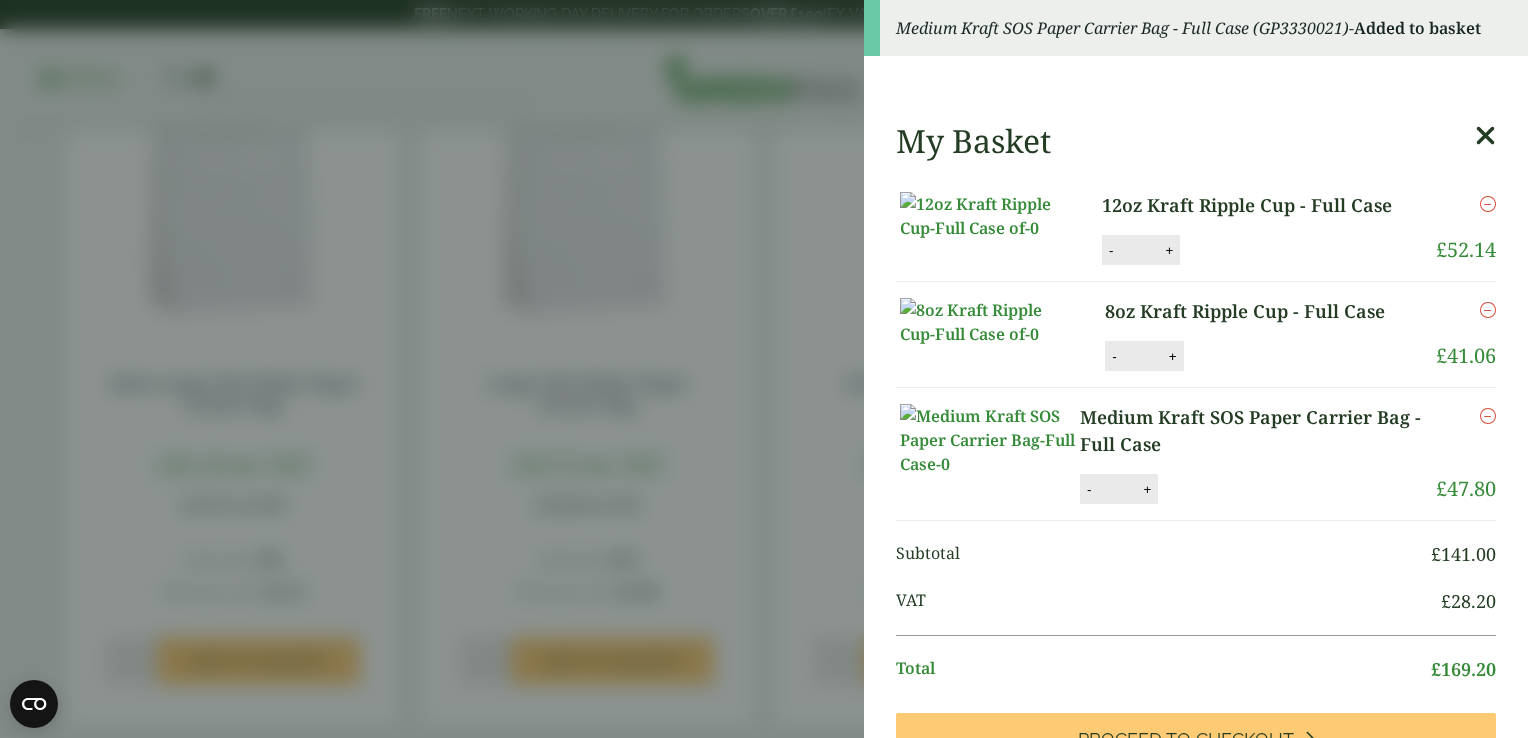 click at bounding box center [1485, 136] 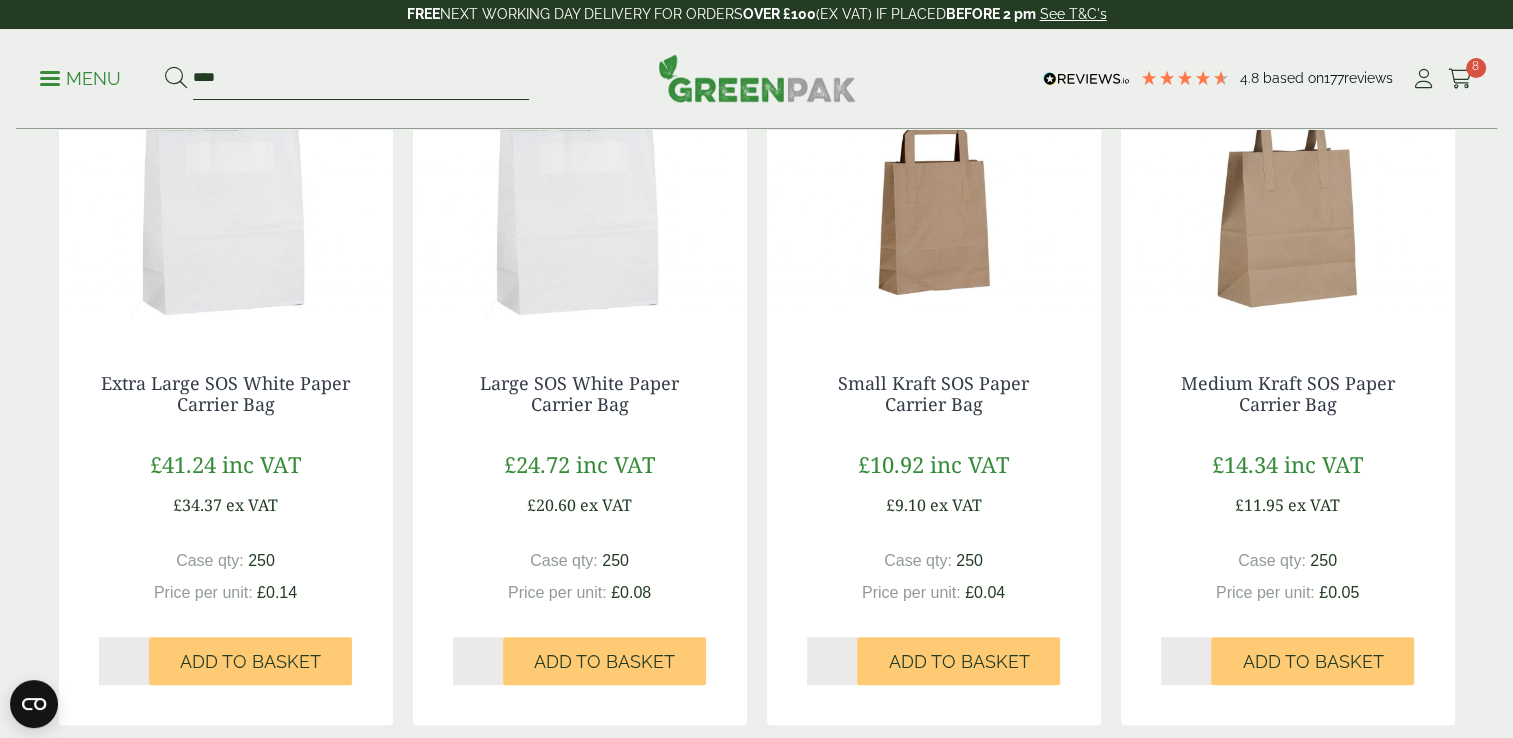 click on "****" at bounding box center [361, 79] 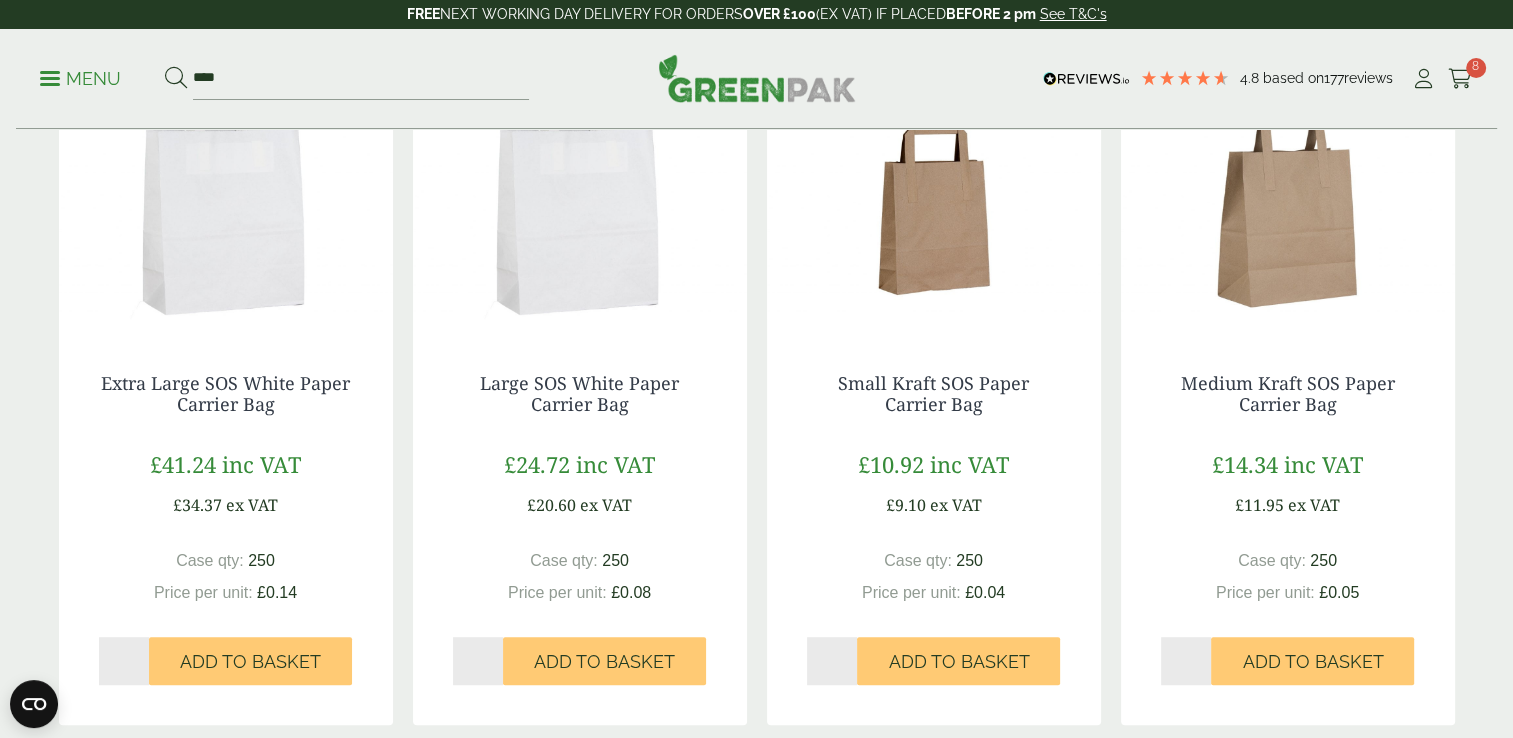 click on "Menu" at bounding box center [80, 79] 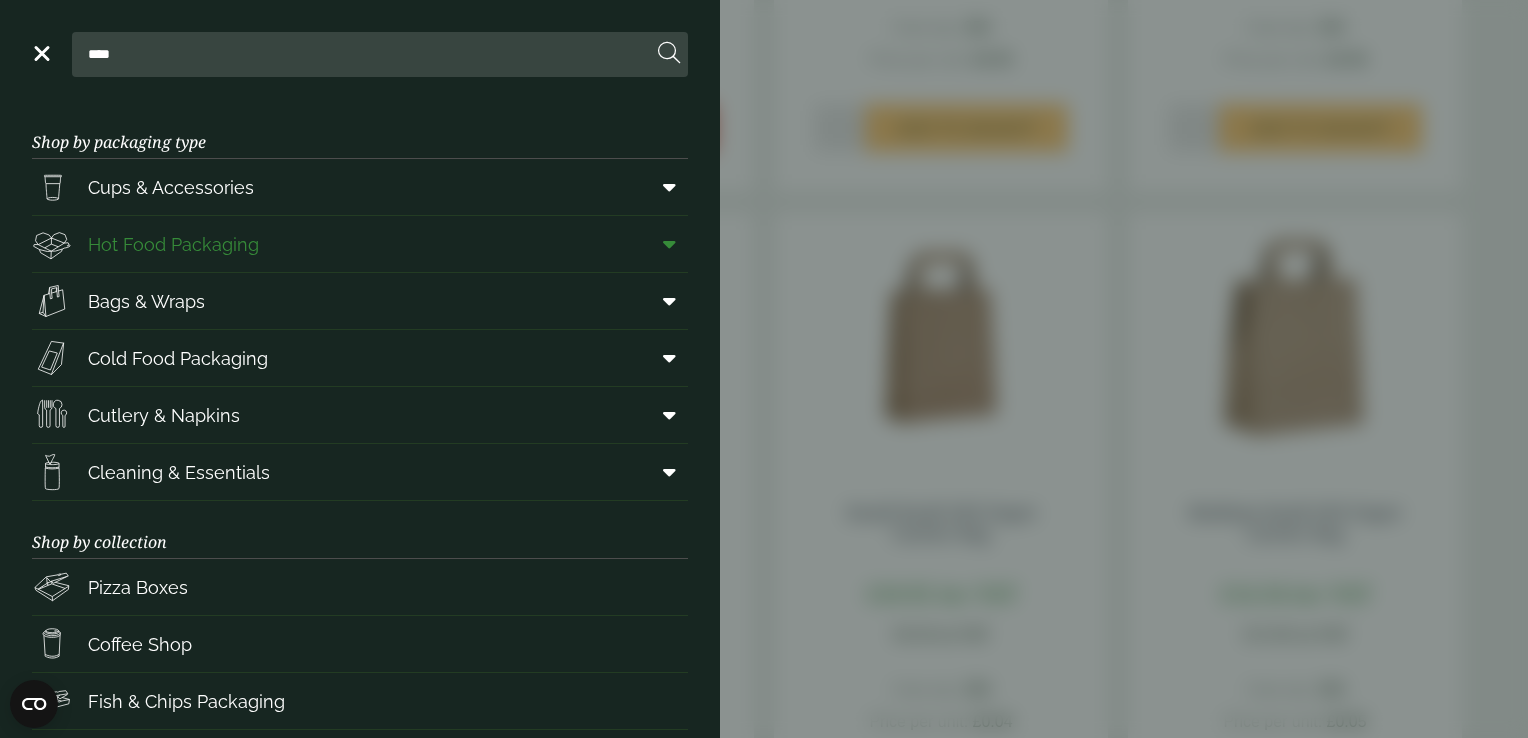 click on "Hot Food Packaging" at bounding box center [173, 244] 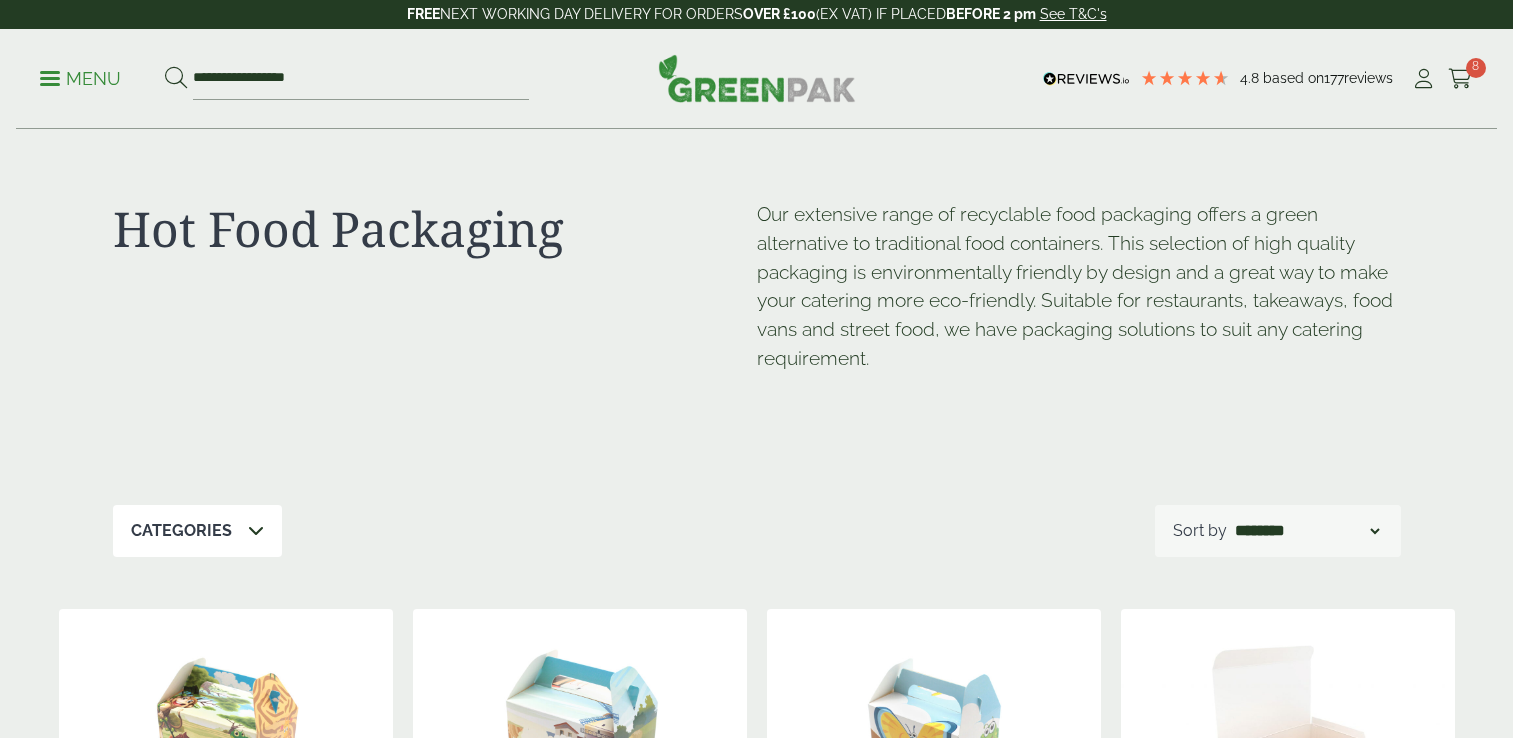 scroll, scrollTop: 0, scrollLeft: 0, axis: both 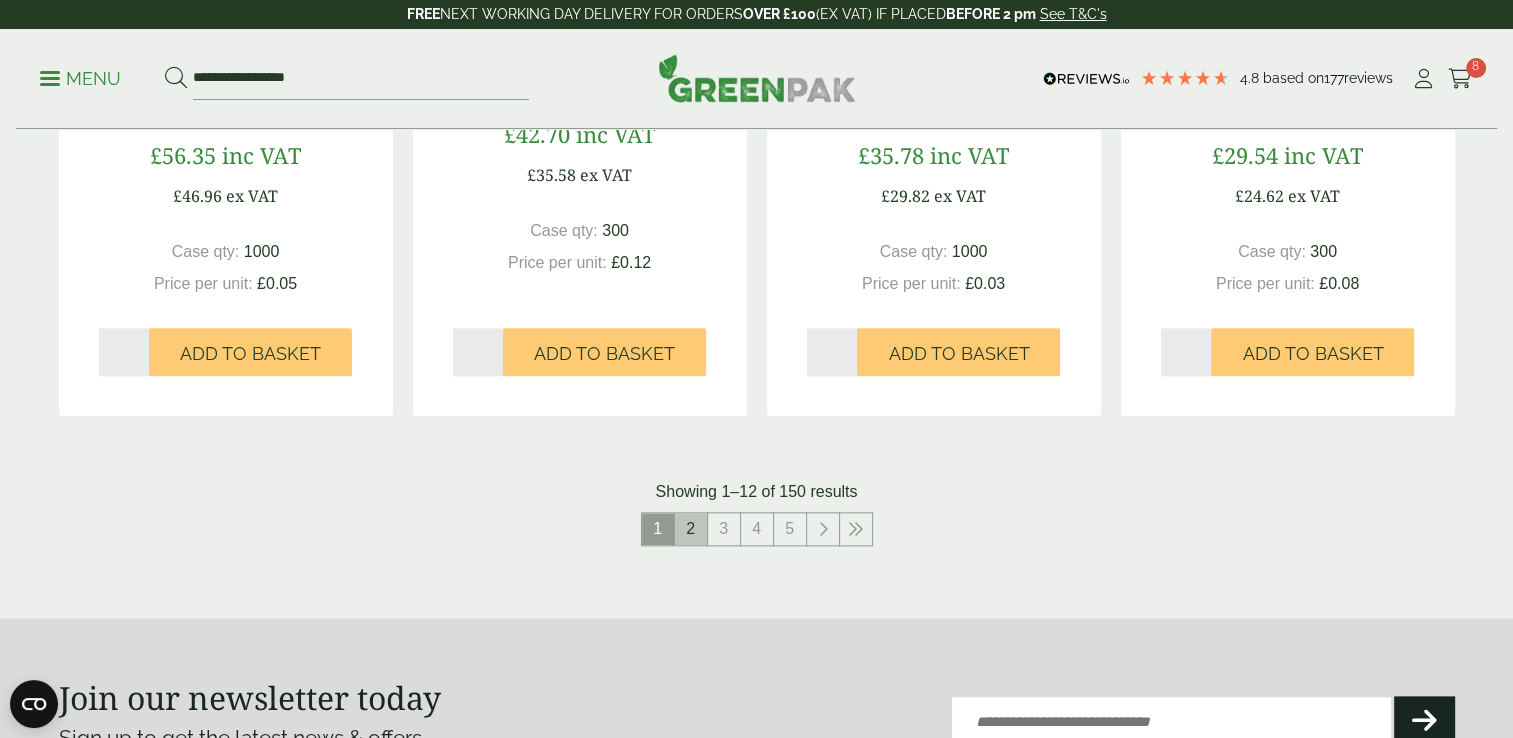 click on "2" at bounding box center [691, 529] 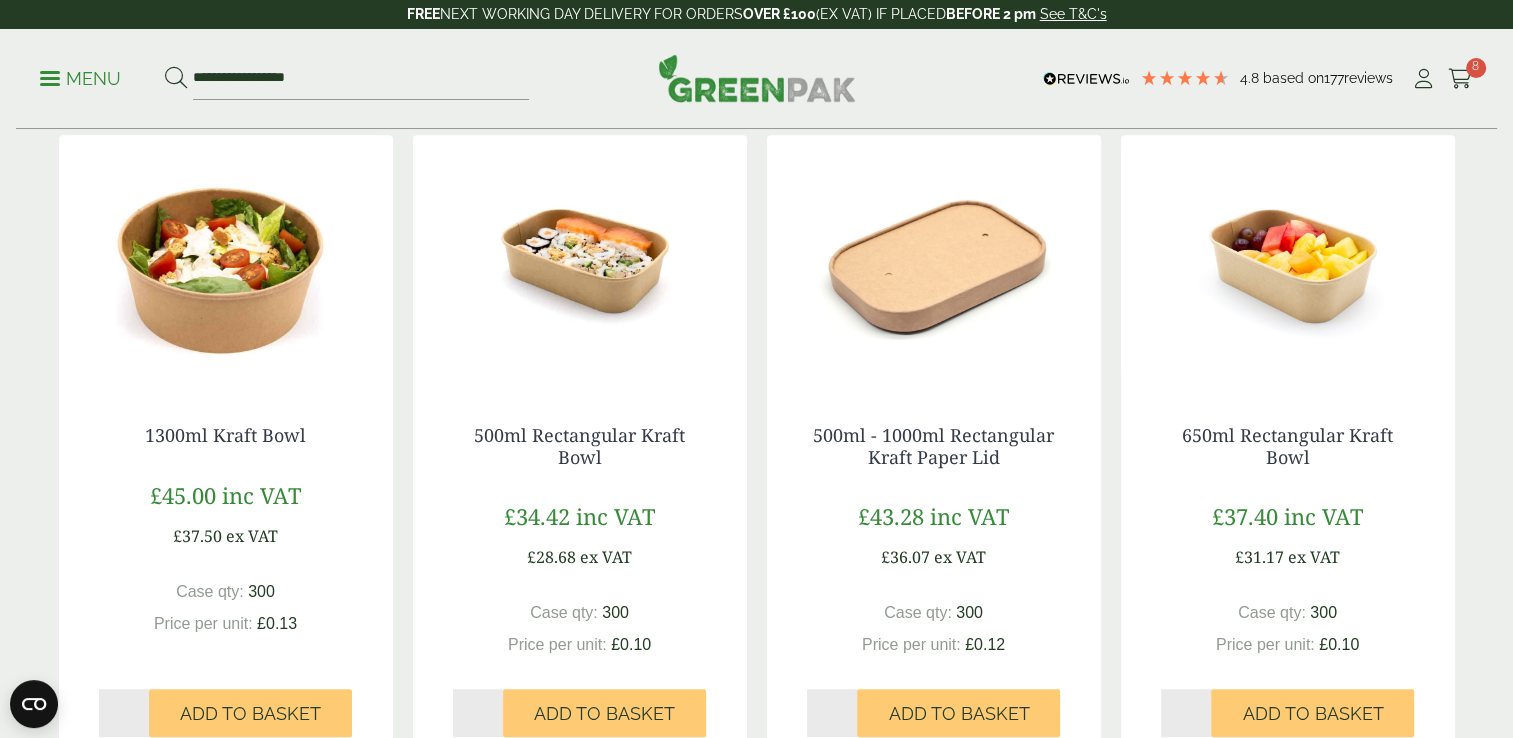 scroll, scrollTop: 1152, scrollLeft: 0, axis: vertical 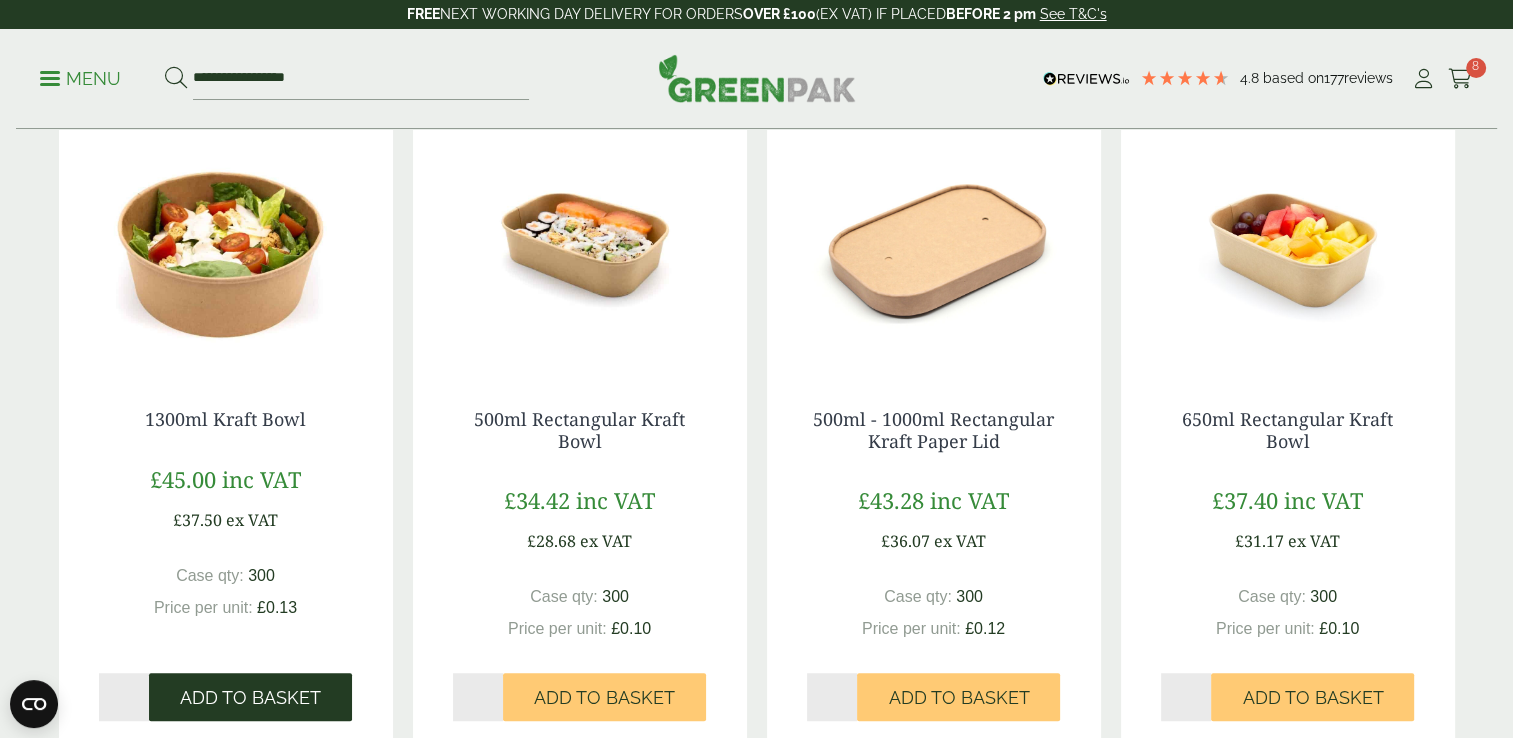 click on "Add to Basket" at bounding box center [250, 698] 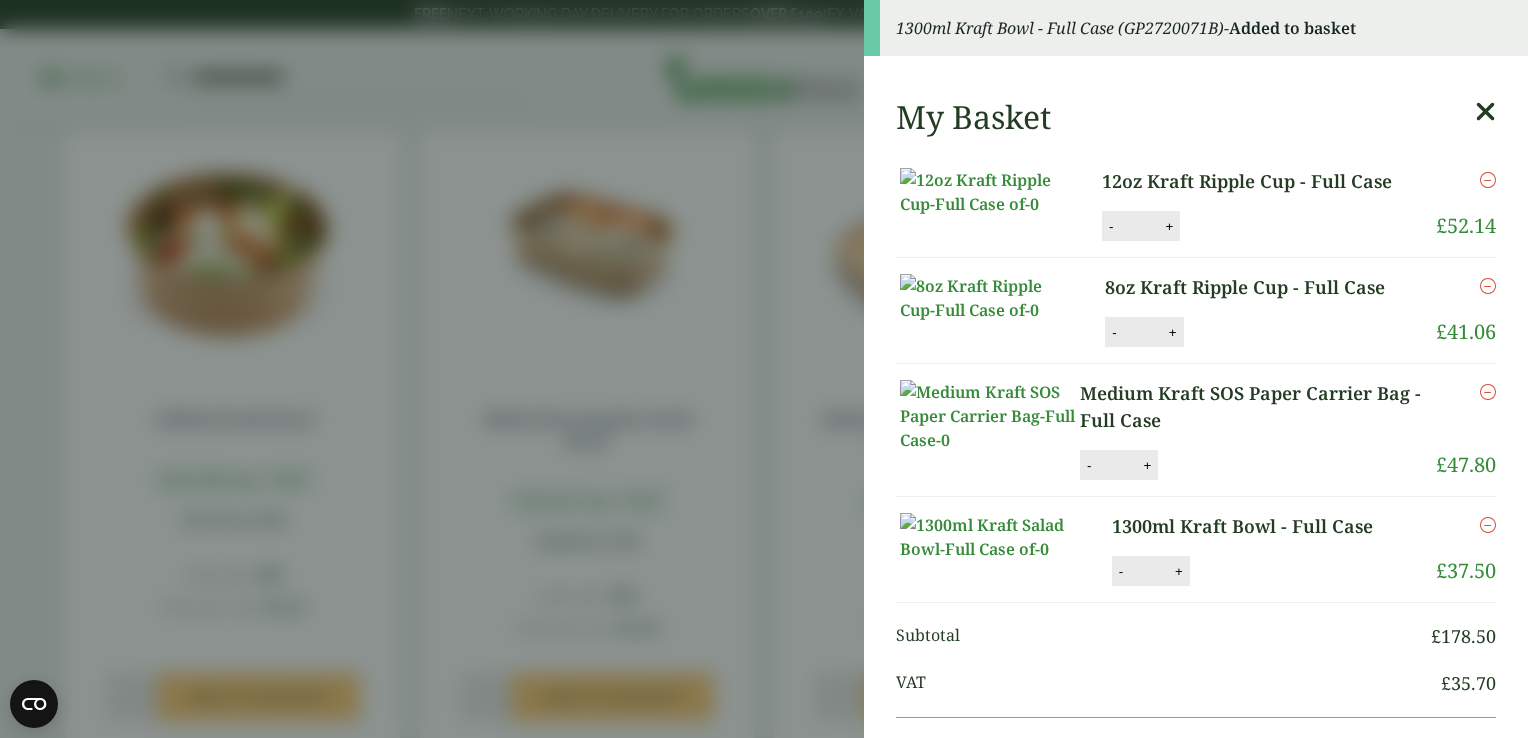 click at bounding box center (1485, 112) 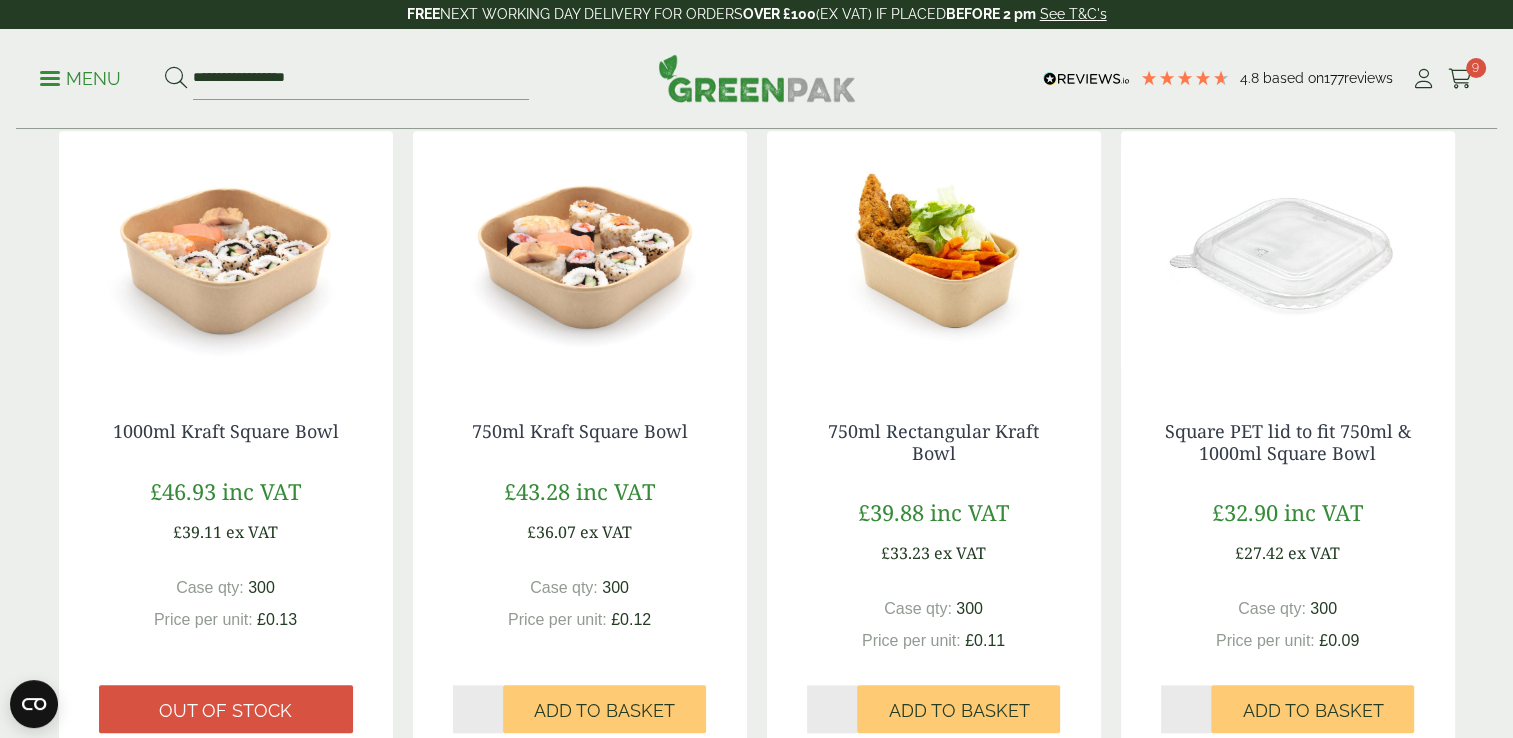 scroll, scrollTop: 2094, scrollLeft: 0, axis: vertical 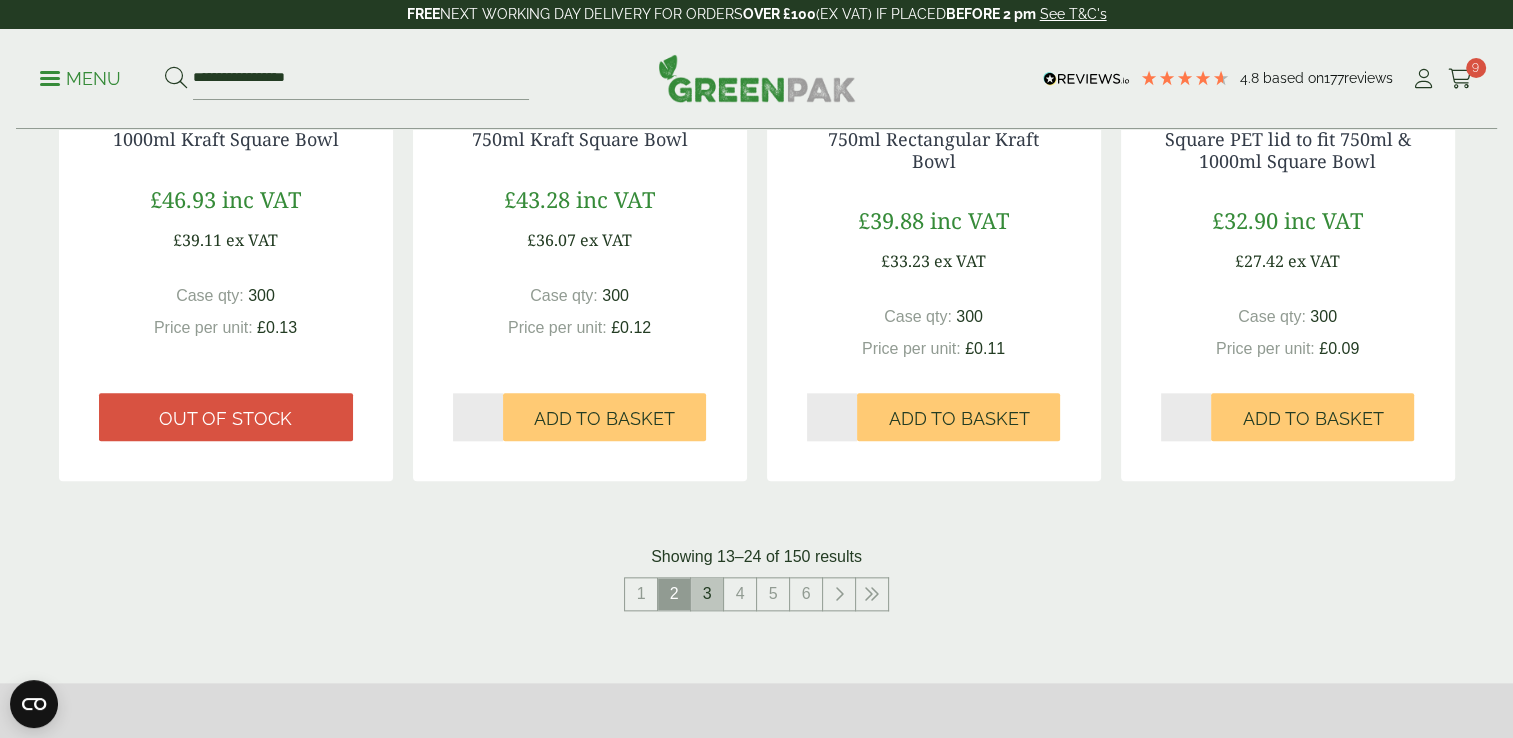 click on "3" at bounding box center (707, 594) 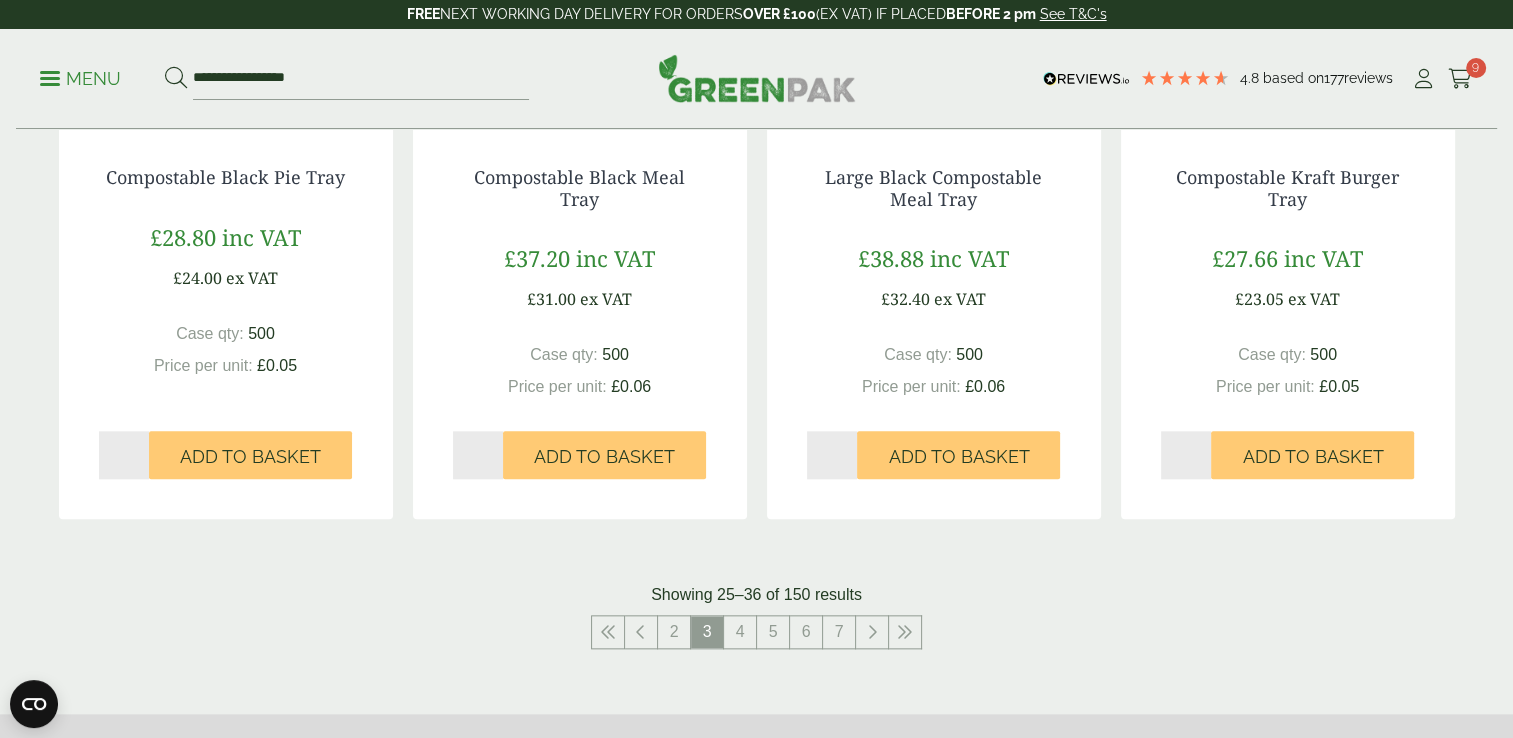 scroll, scrollTop: 1987, scrollLeft: 0, axis: vertical 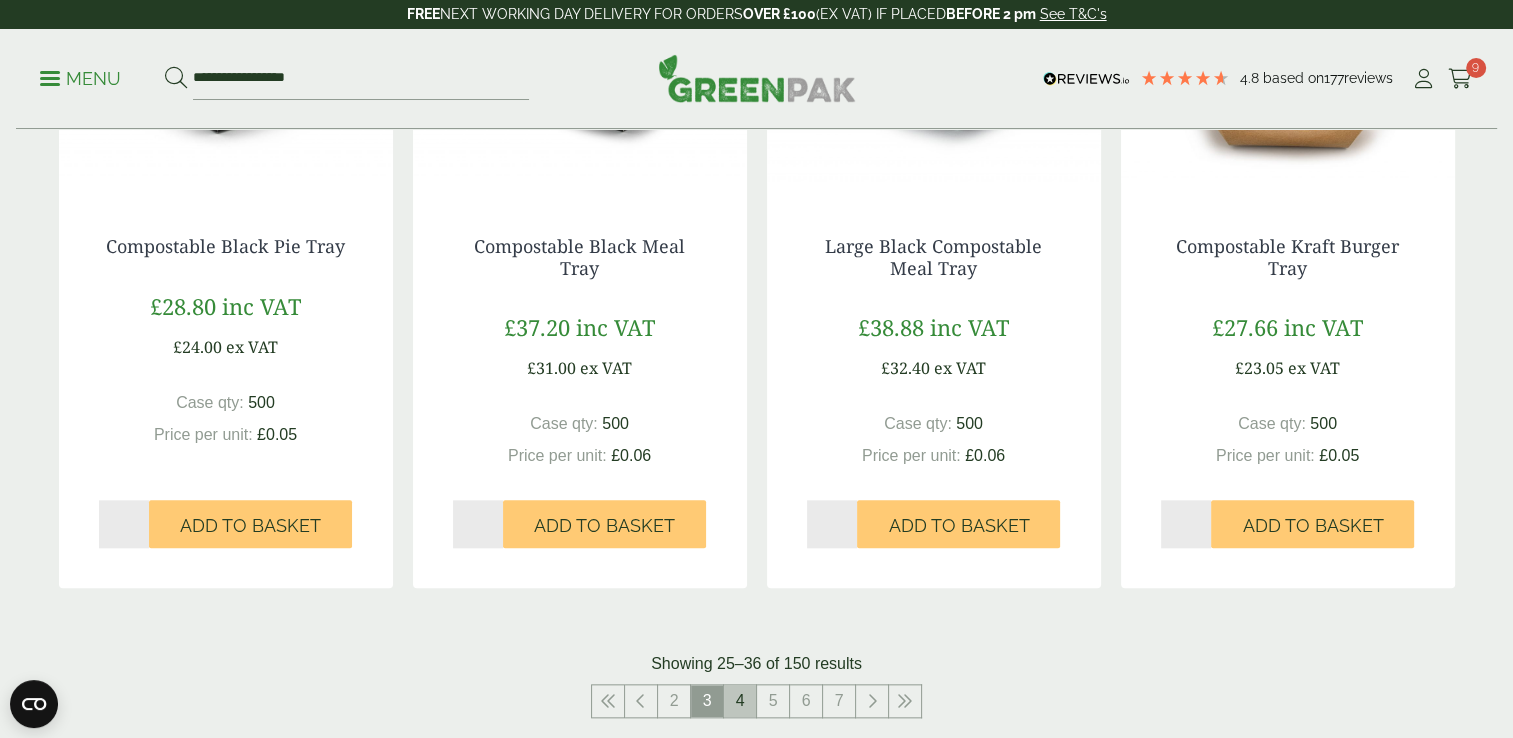 click on "4" at bounding box center (740, 701) 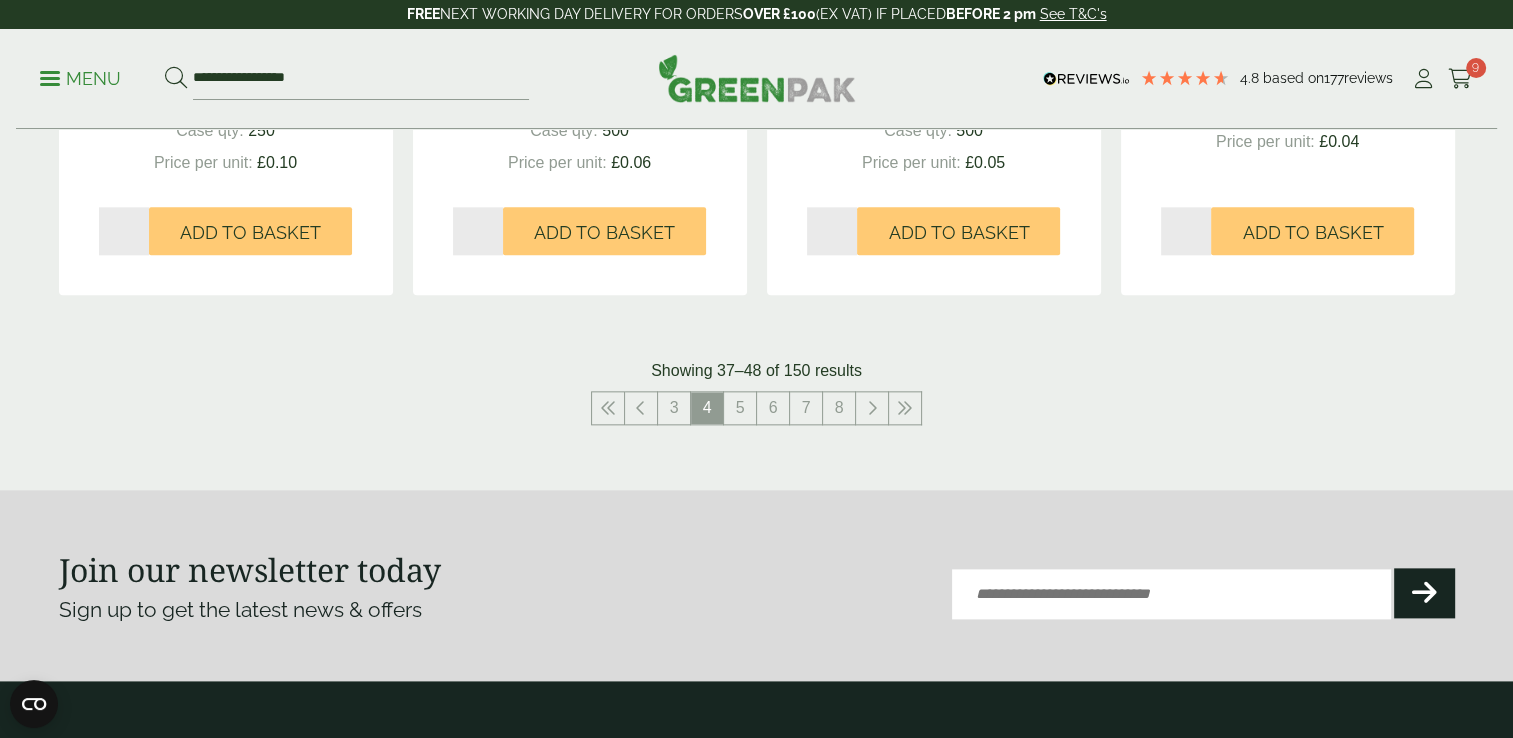 scroll, scrollTop: 2300, scrollLeft: 0, axis: vertical 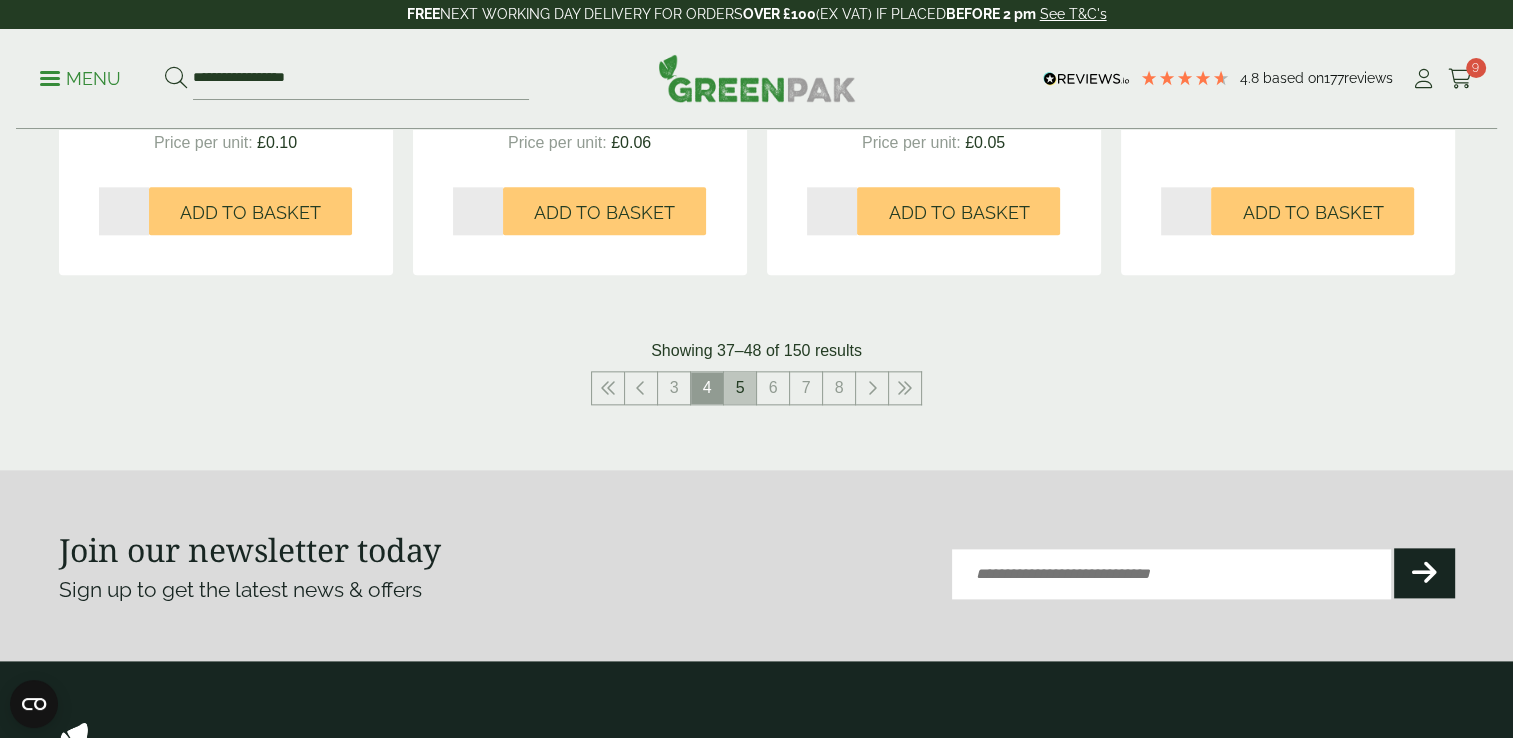 click on "5" at bounding box center (740, 388) 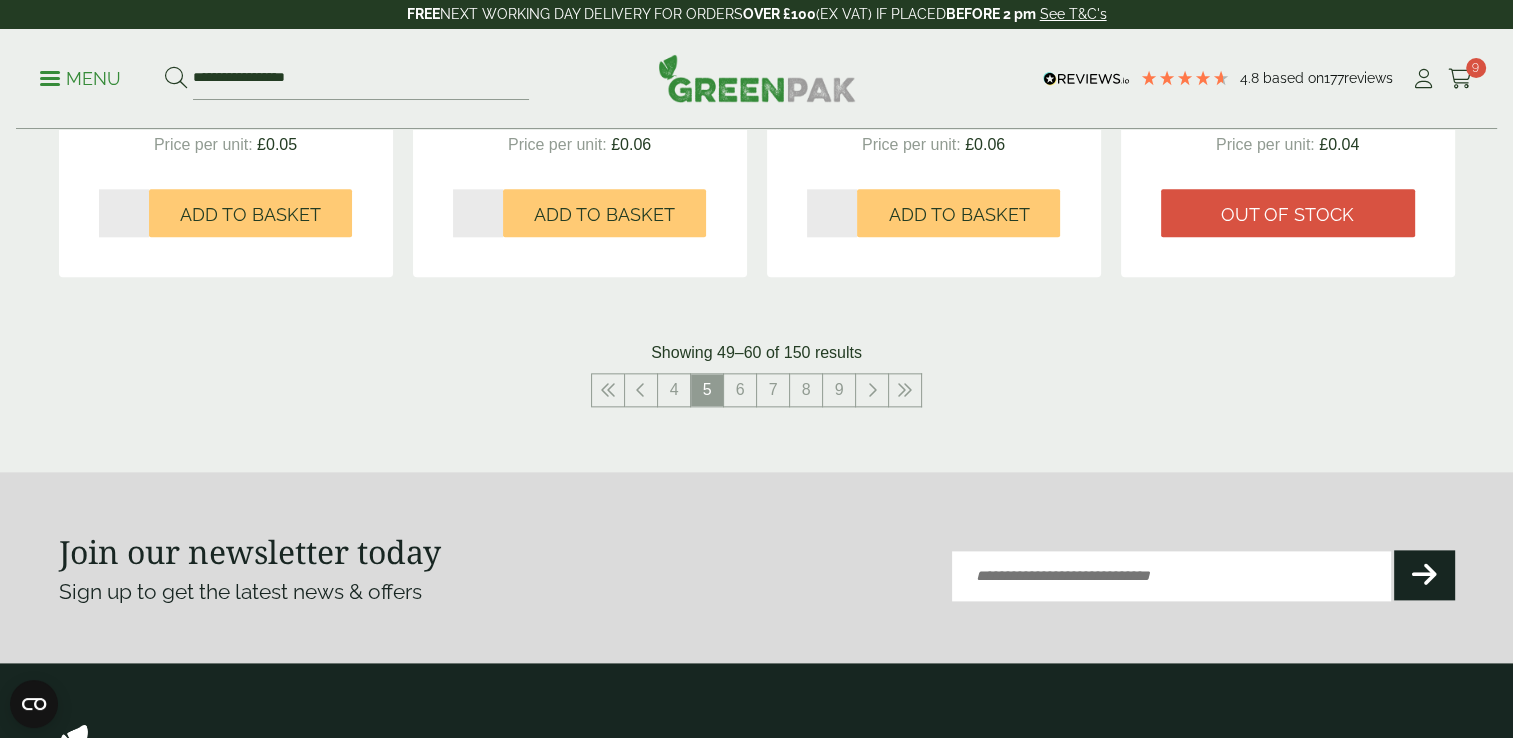 scroll, scrollTop: 2318, scrollLeft: 0, axis: vertical 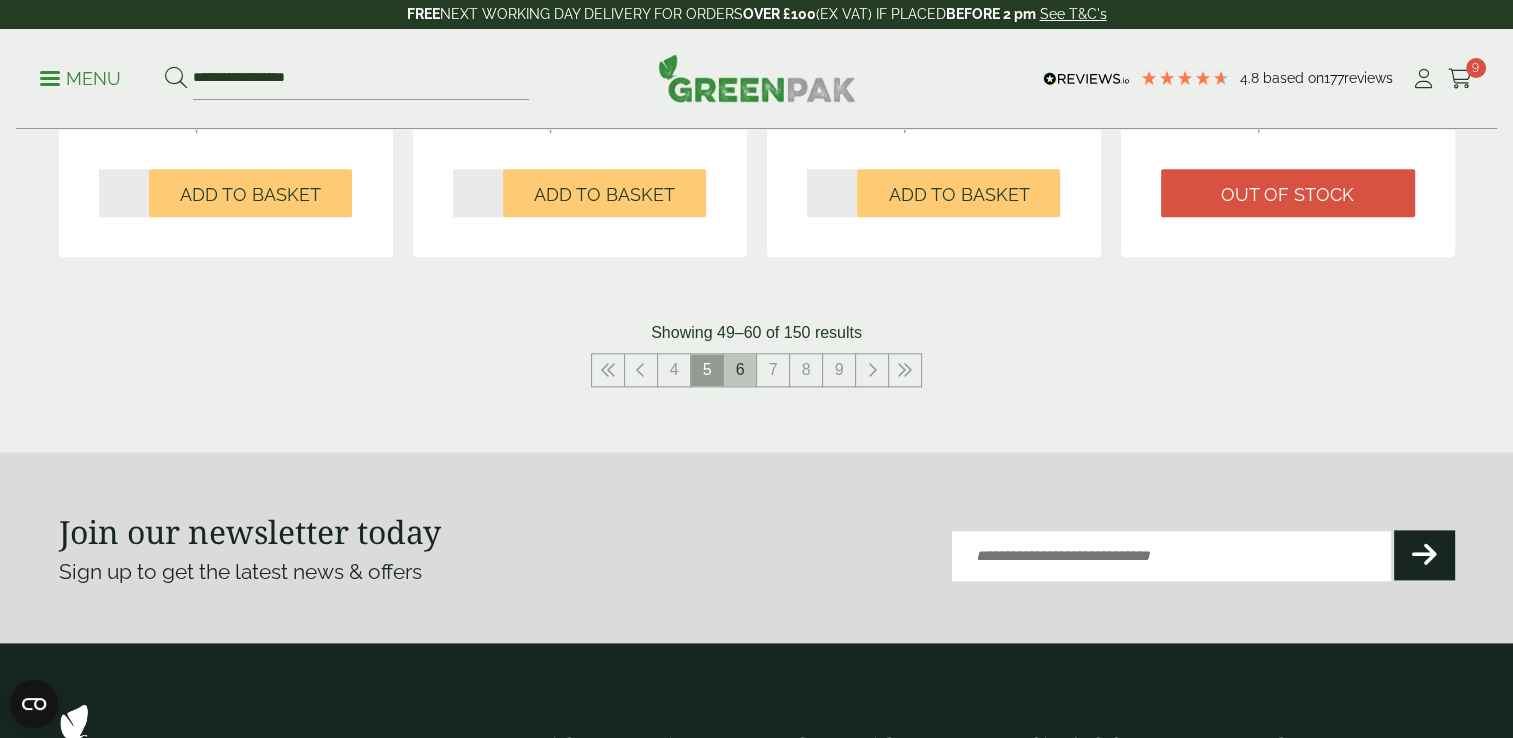 click on "6" at bounding box center [740, 370] 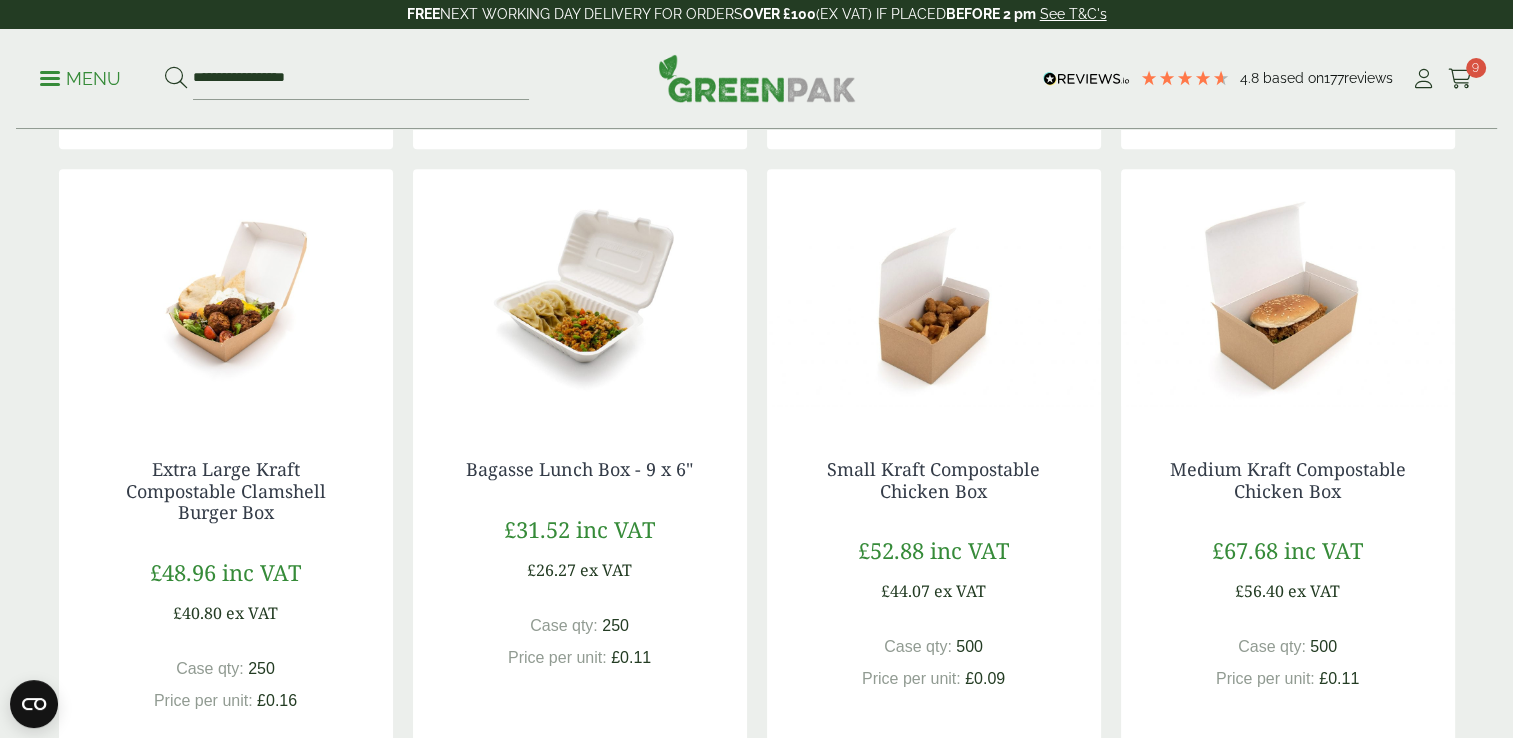 scroll, scrollTop: 1804, scrollLeft: 0, axis: vertical 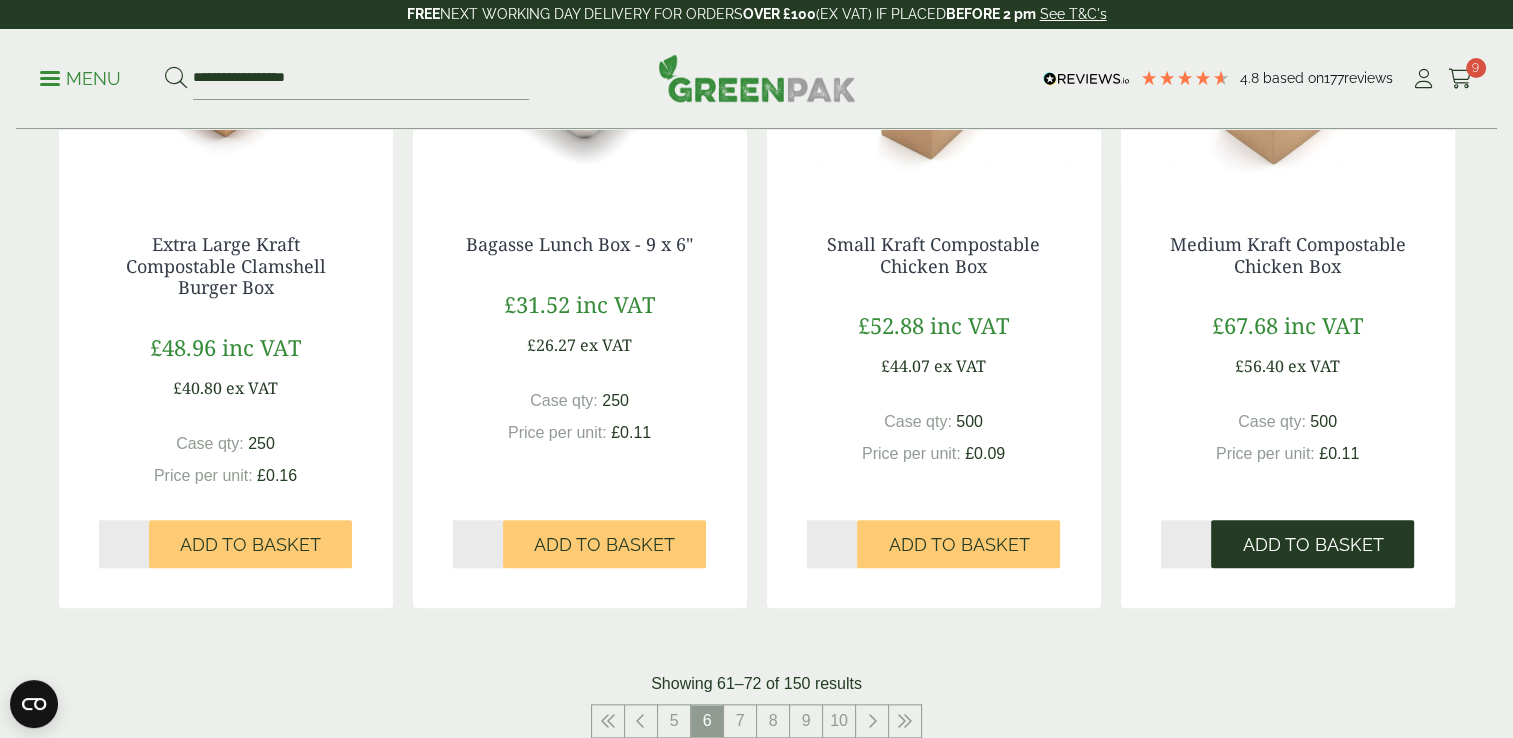click on "Add to Basket" at bounding box center (1312, 544) 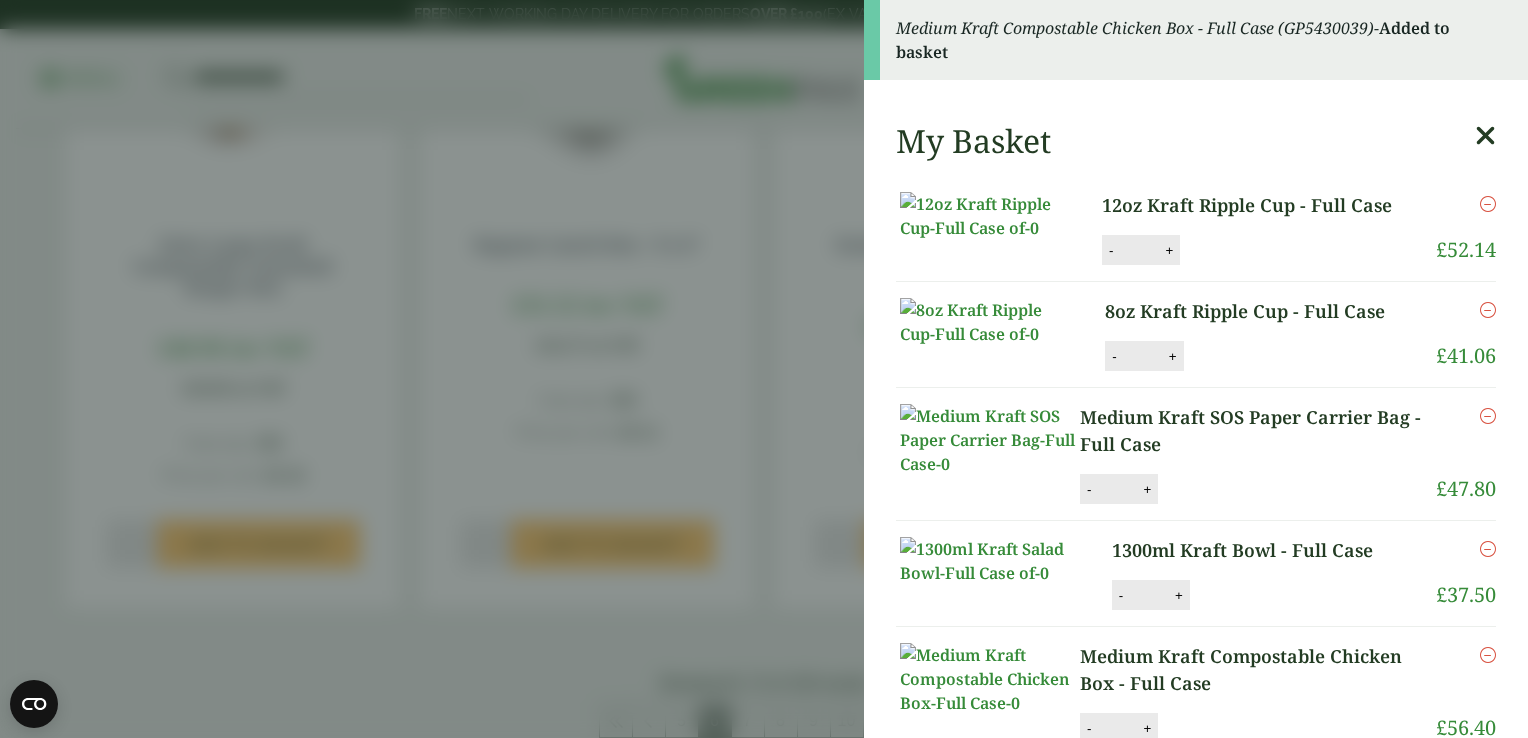click at bounding box center (1485, 136) 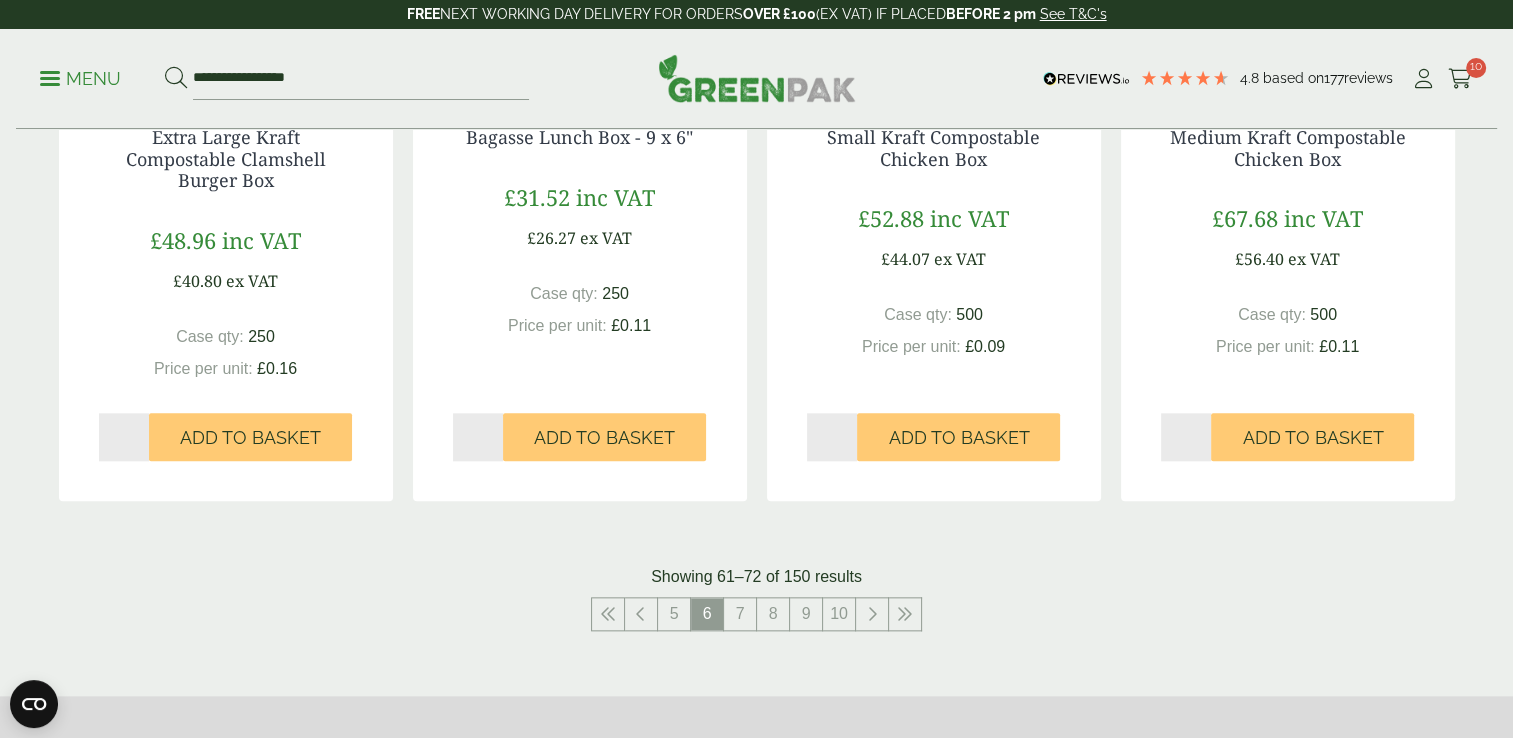 scroll, scrollTop: 2109, scrollLeft: 0, axis: vertical 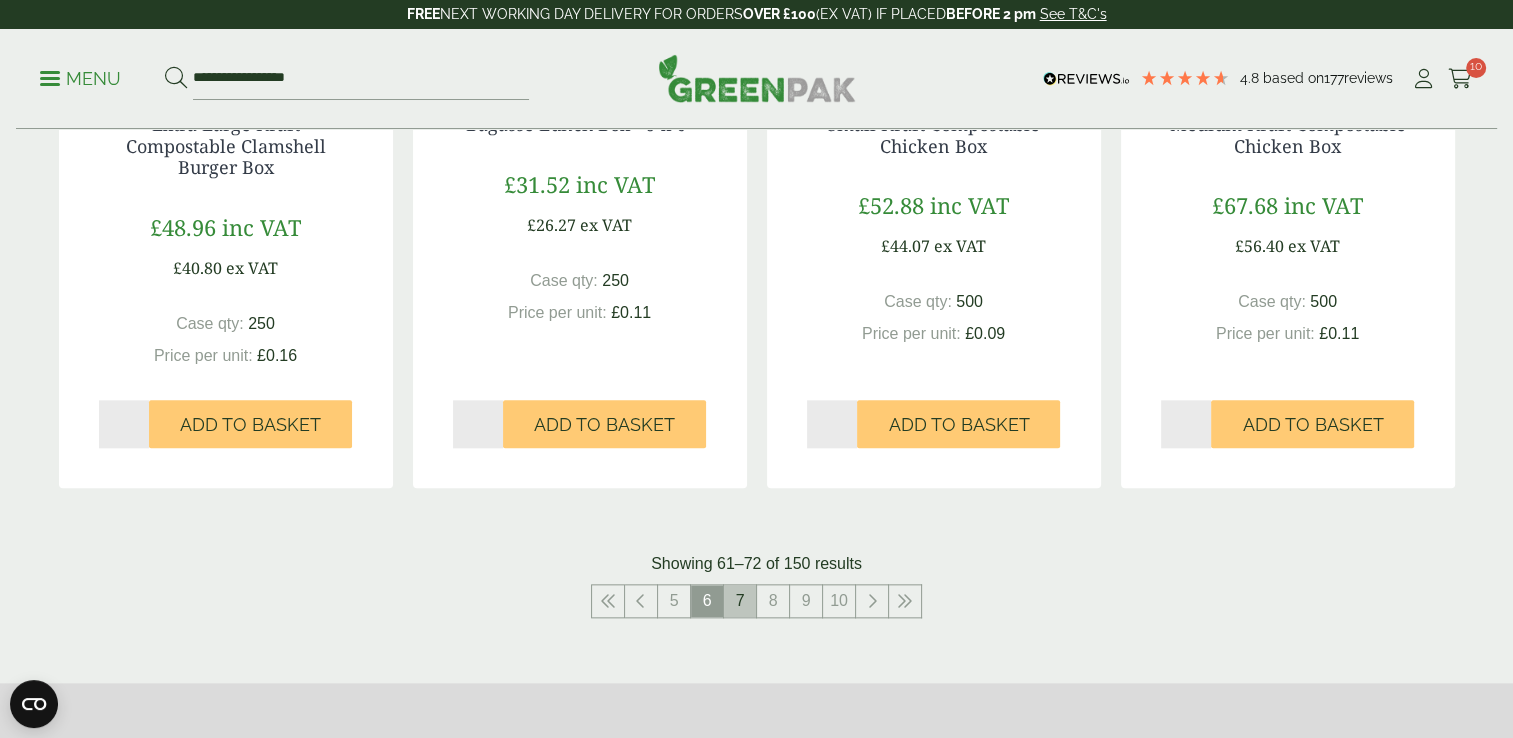 click on "7" at bounding box center [740, 601] 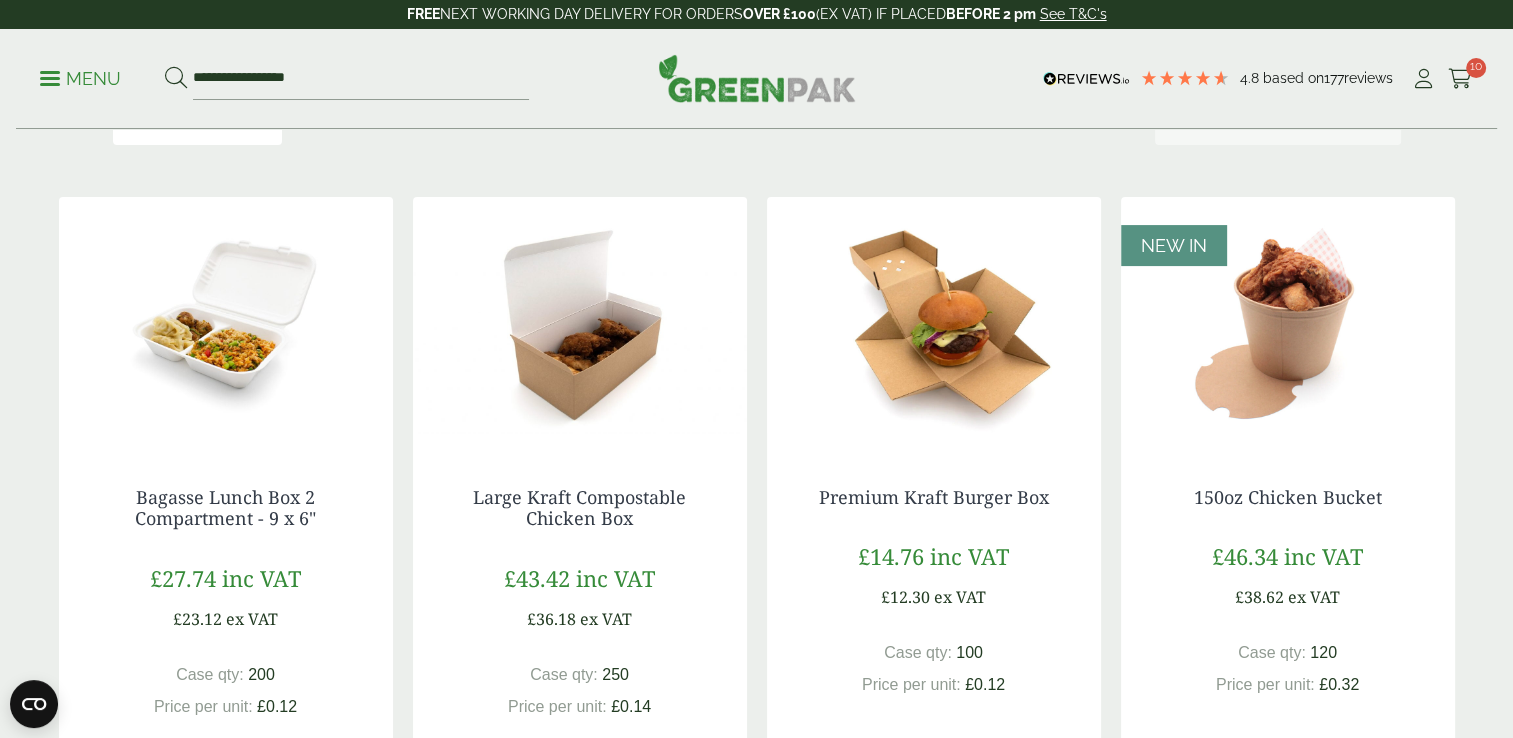 scroll, scrollTop: 400, scrollLeft: 0, axis: vertical 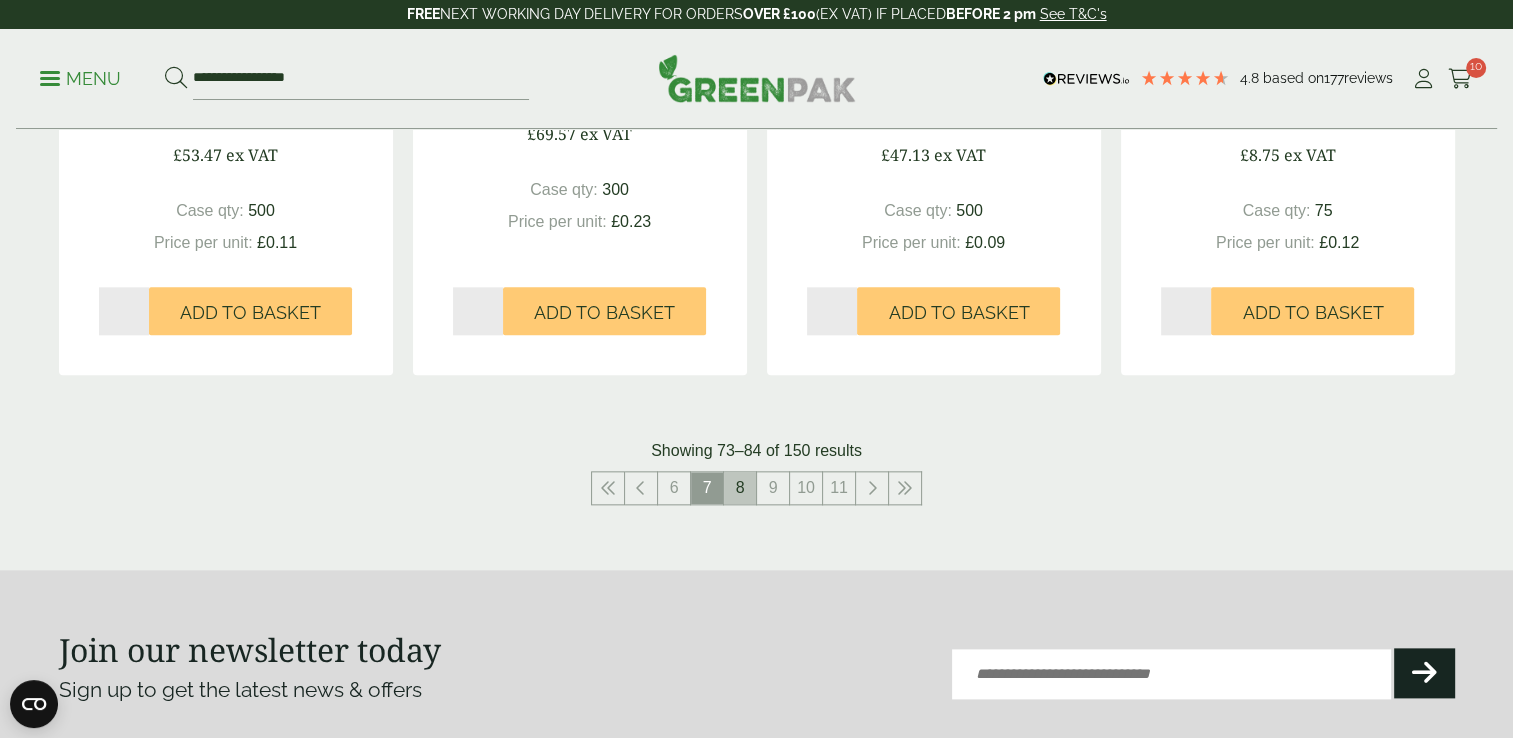 click on "8" at bounding box center (740, 488) 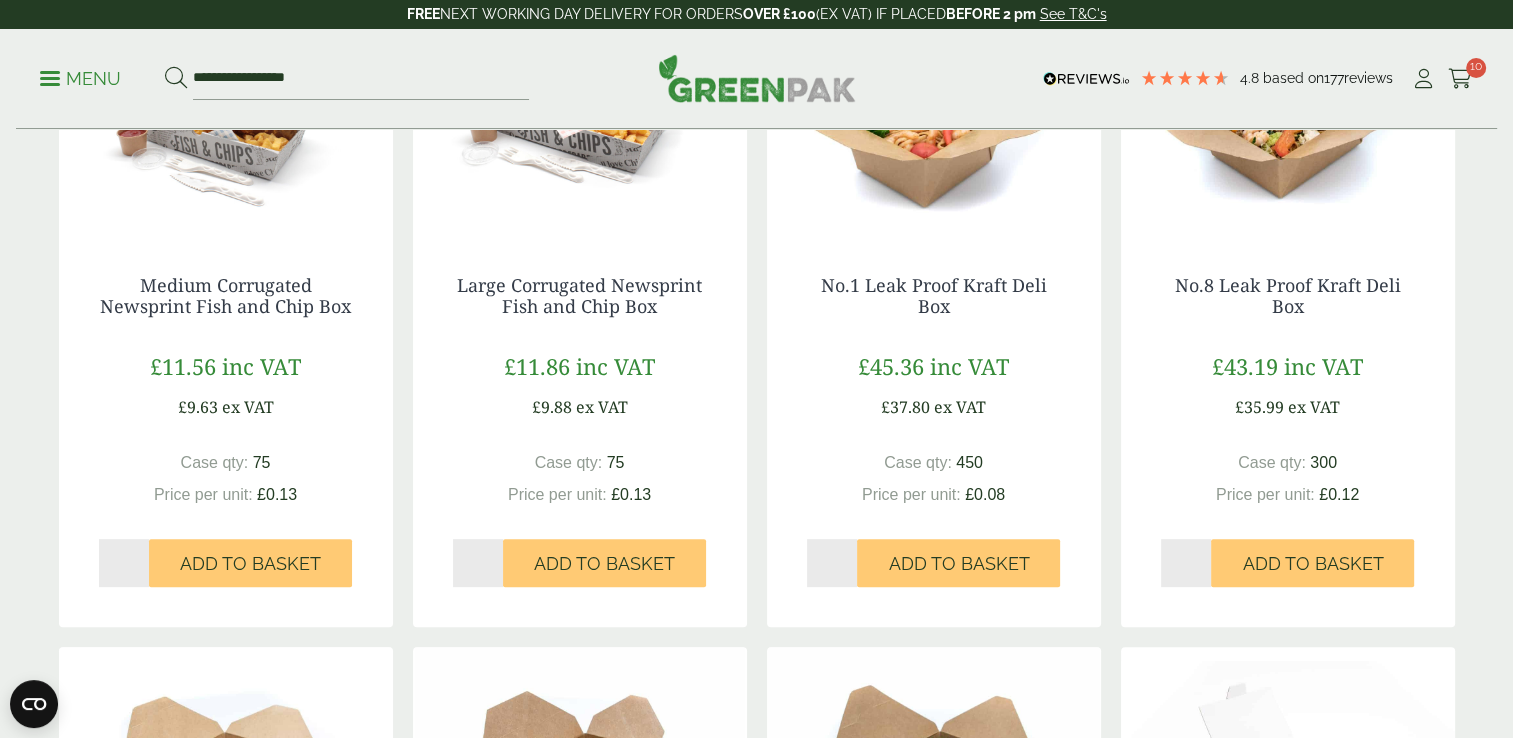 scroll, scrollTop: 584, scrollLeft: 0, axis: vertical 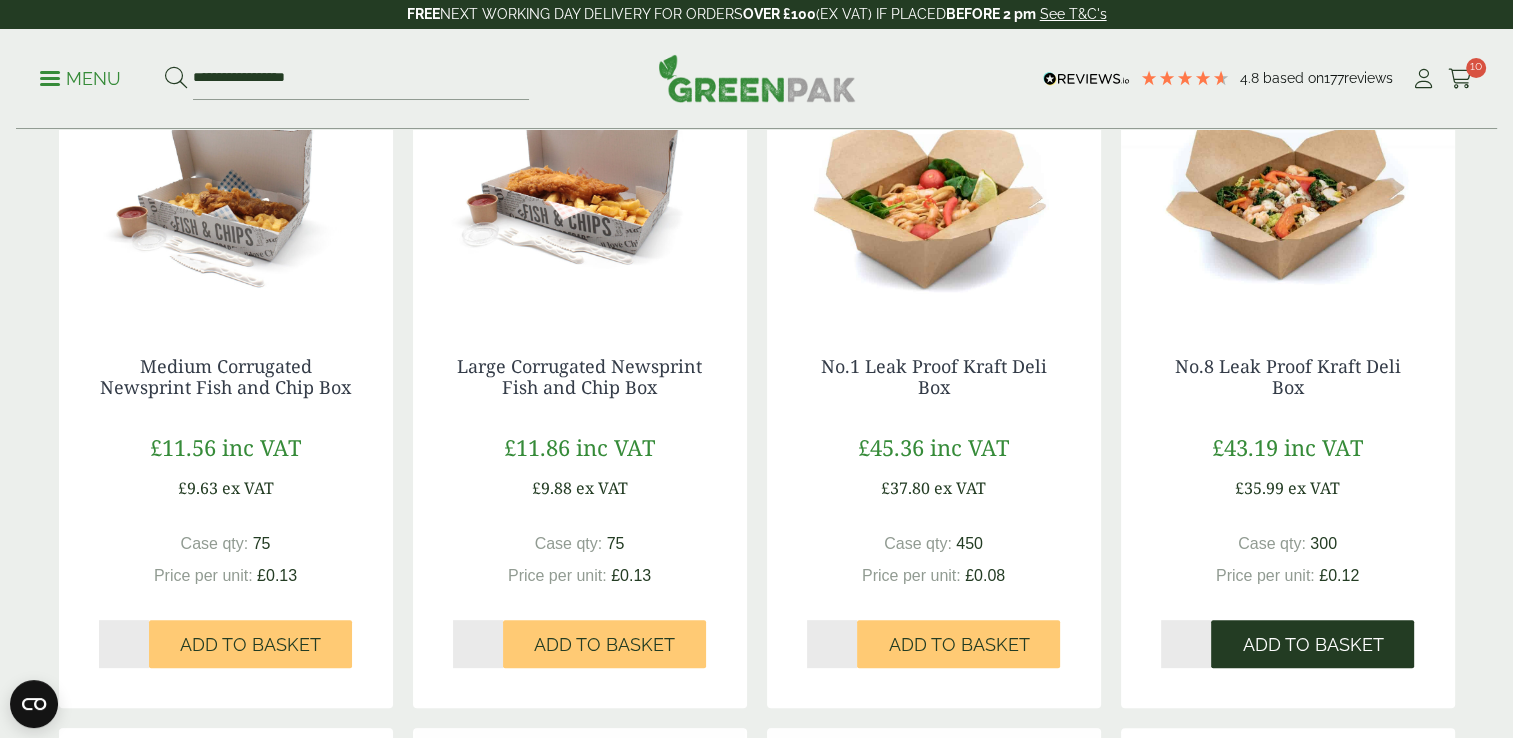 click on "Add to Basket" at bounding box center [1312, 645] 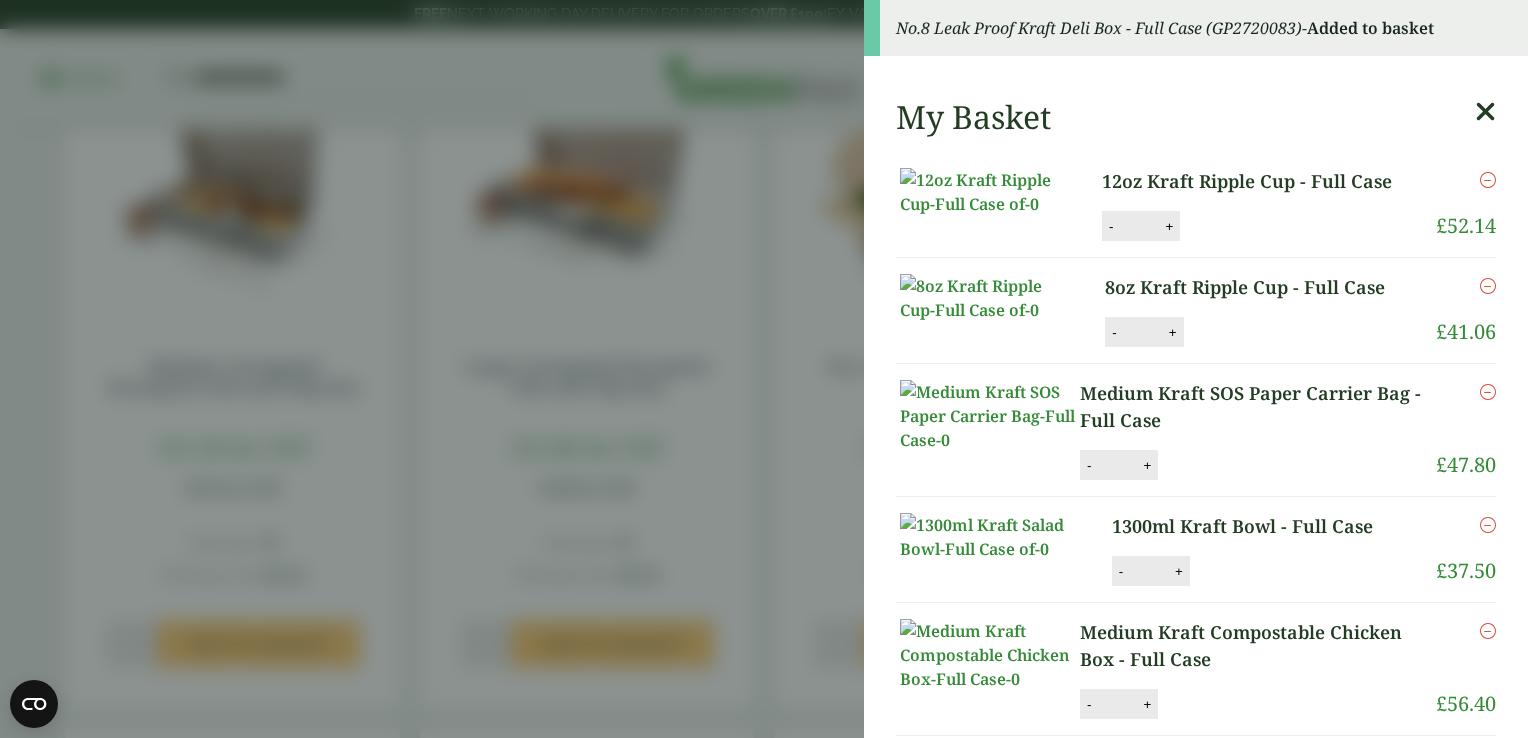 click at bounding box center (1485, 112) 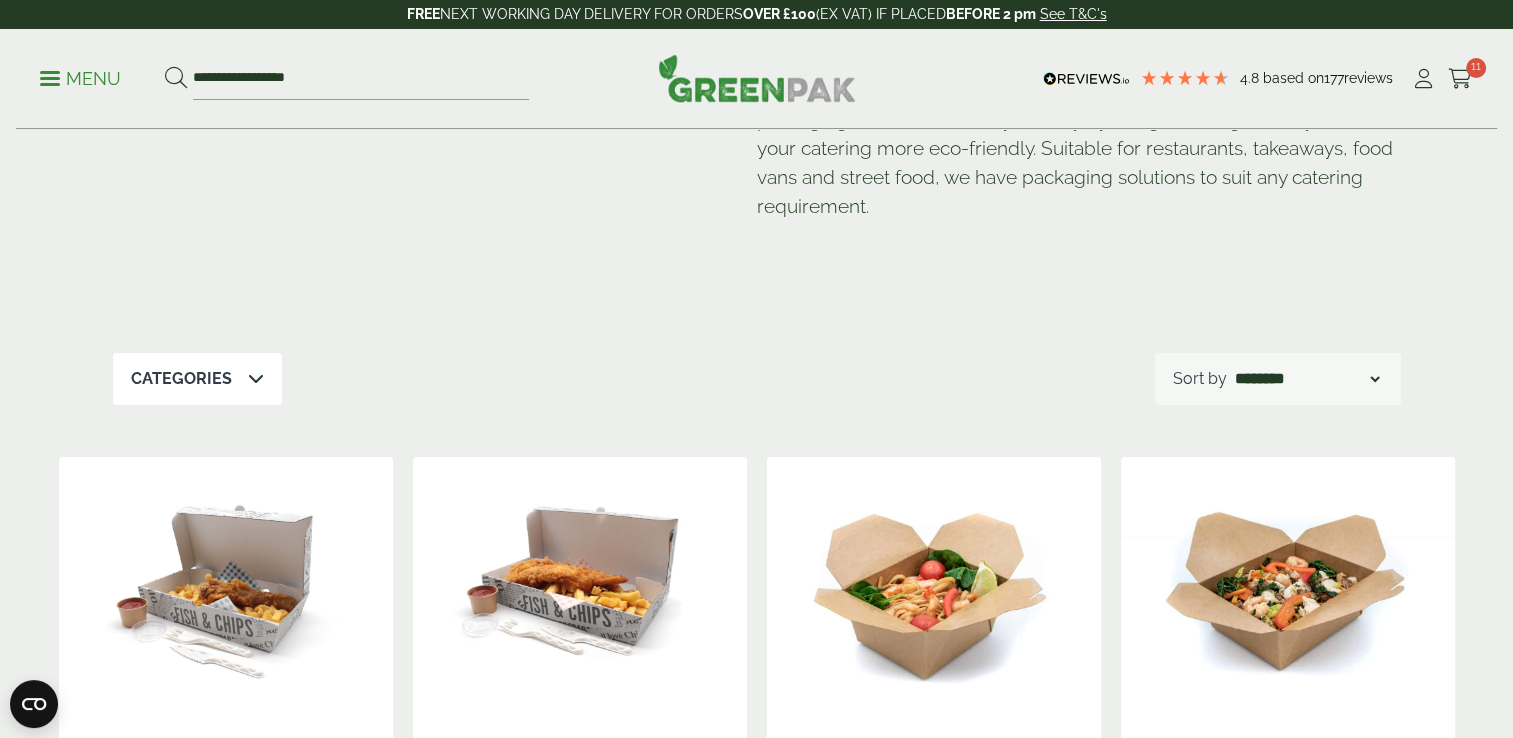 scroll, scrollTop: 0, scrollLeft: 0, axis: both 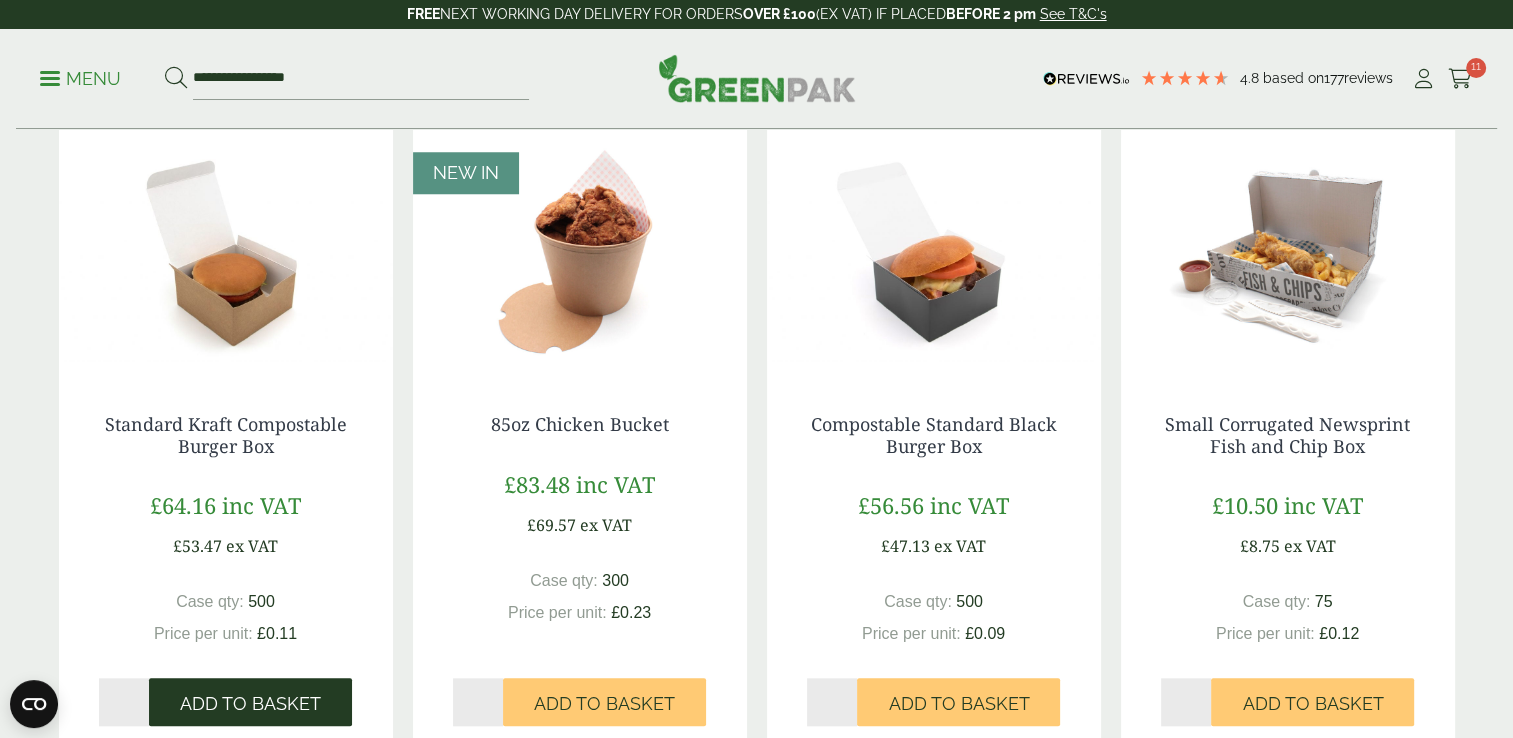 click on "Add to Basket" at bounding box center (250, 704) 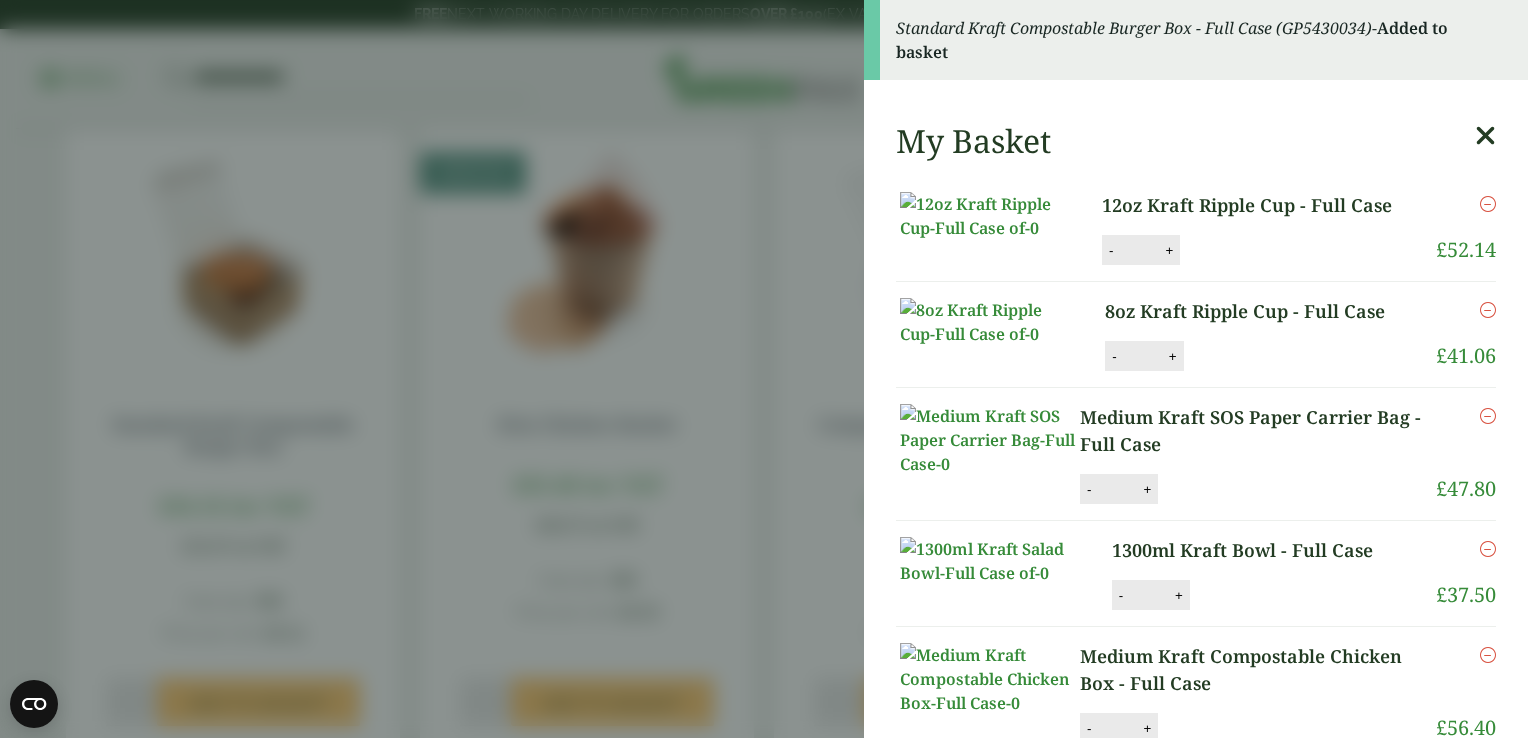 click at bounding box center [1485, 136] 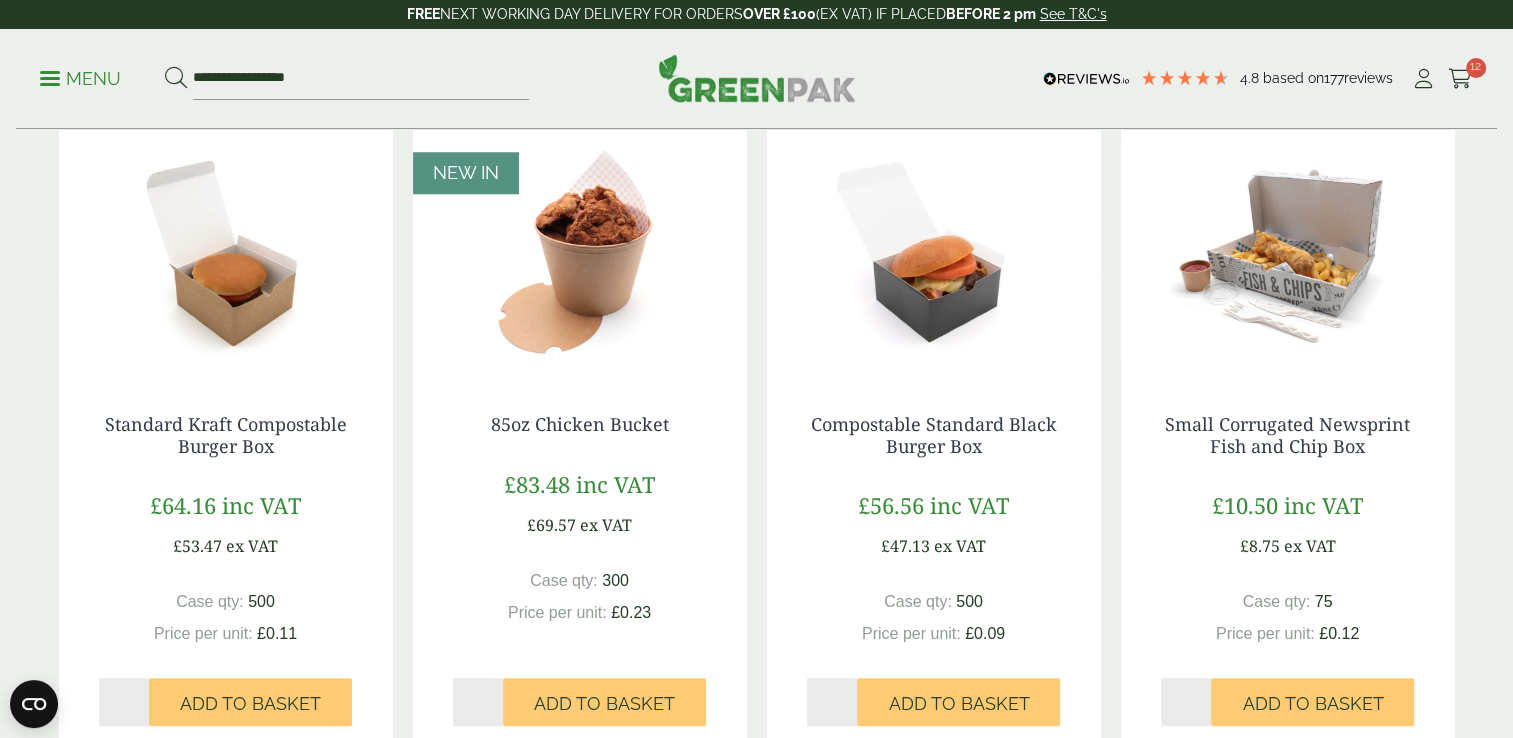 click on "Hot Food Packaging
Our extensive range of recyclable food packaging offers a green alternative to traditional food containers. This selection of high quality packaging is environmentally friendly by design and a great way to make your catering more eco-friendly. Suitable for restaurants, takeaways, food vans and street food, we have packaging solutions to suit any catering requirement.
https://www.traditionrolex.com/48
Categories" at bounding box center [756, -392] 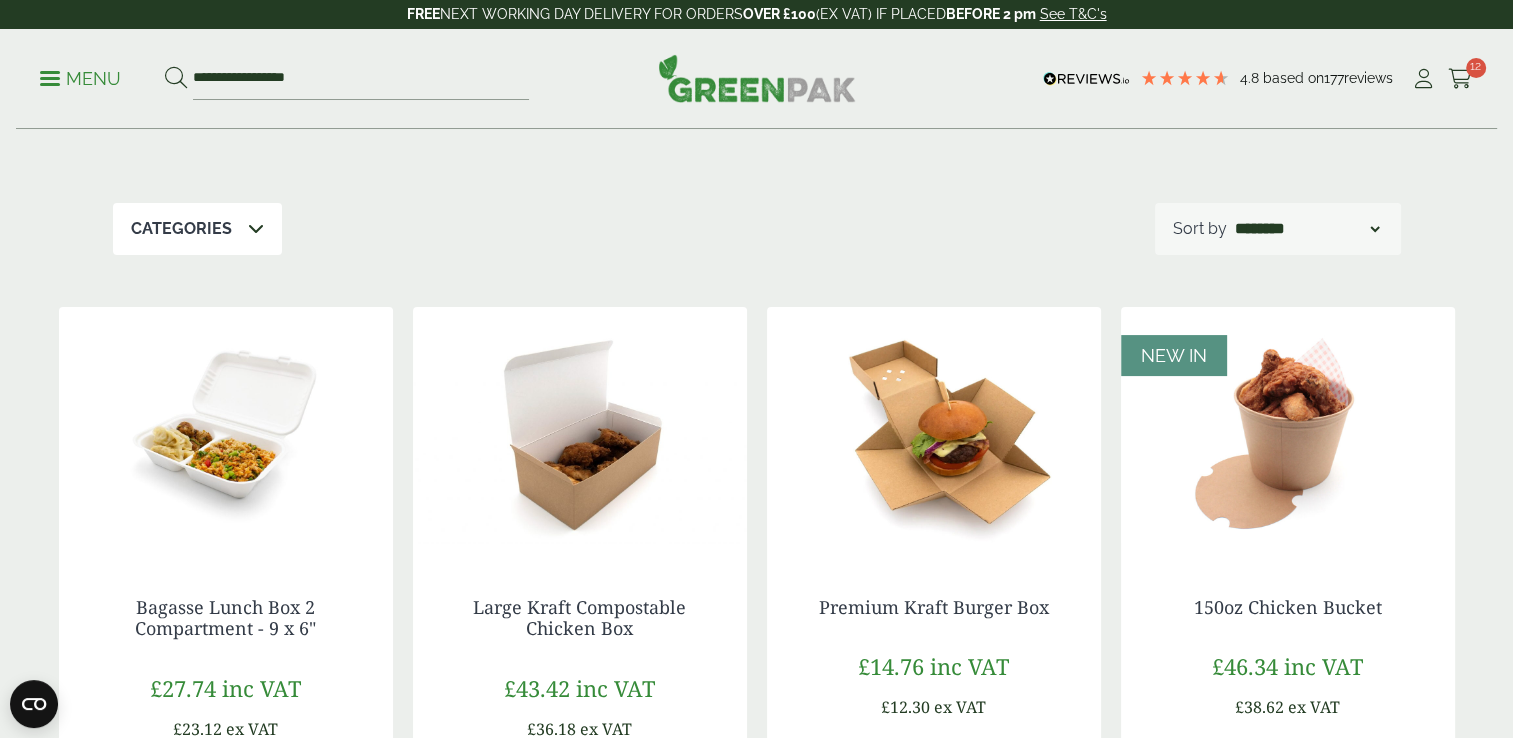 scroll, scrollTop: 205, scrollLeft: 0, axis: vertical 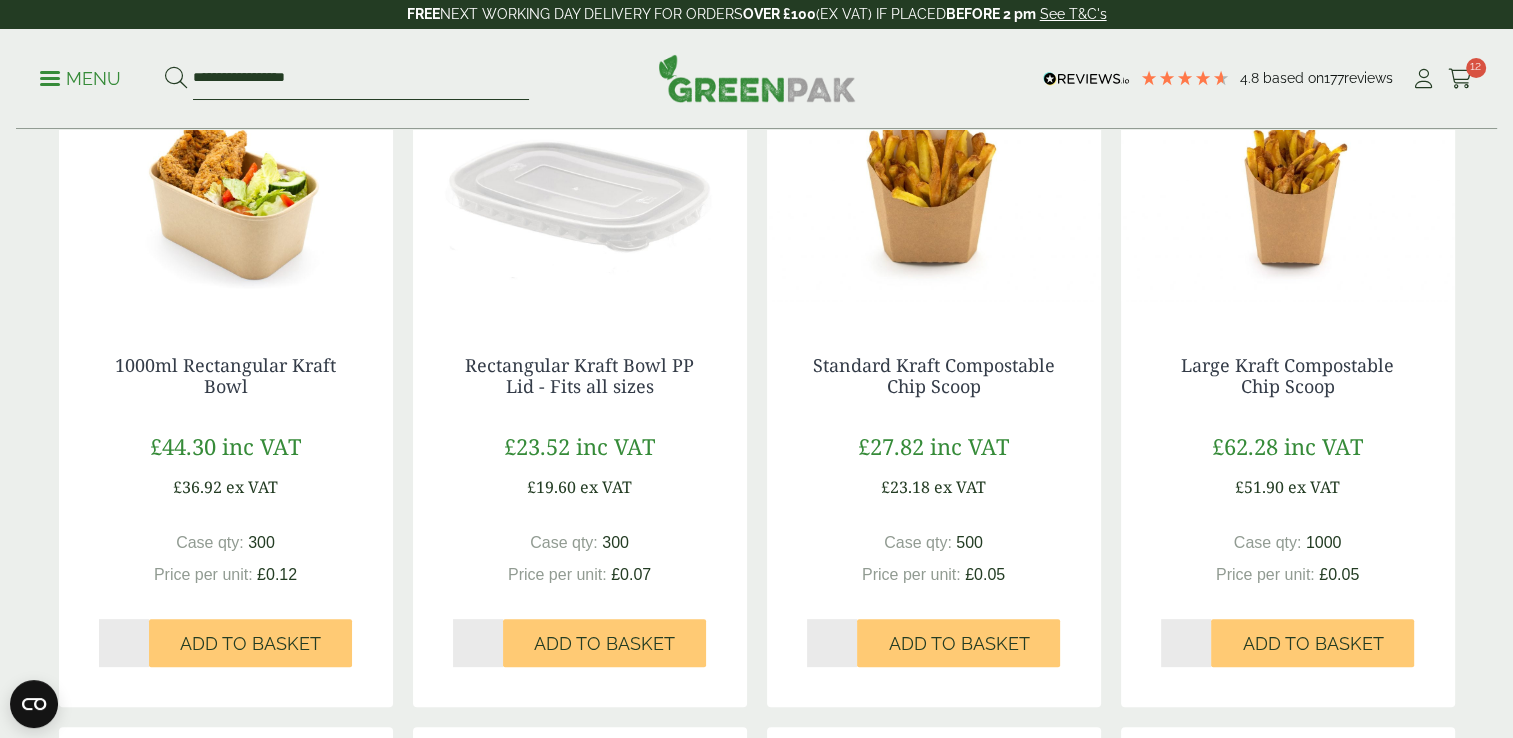 click on "**********" at bounding box center [361, 79] 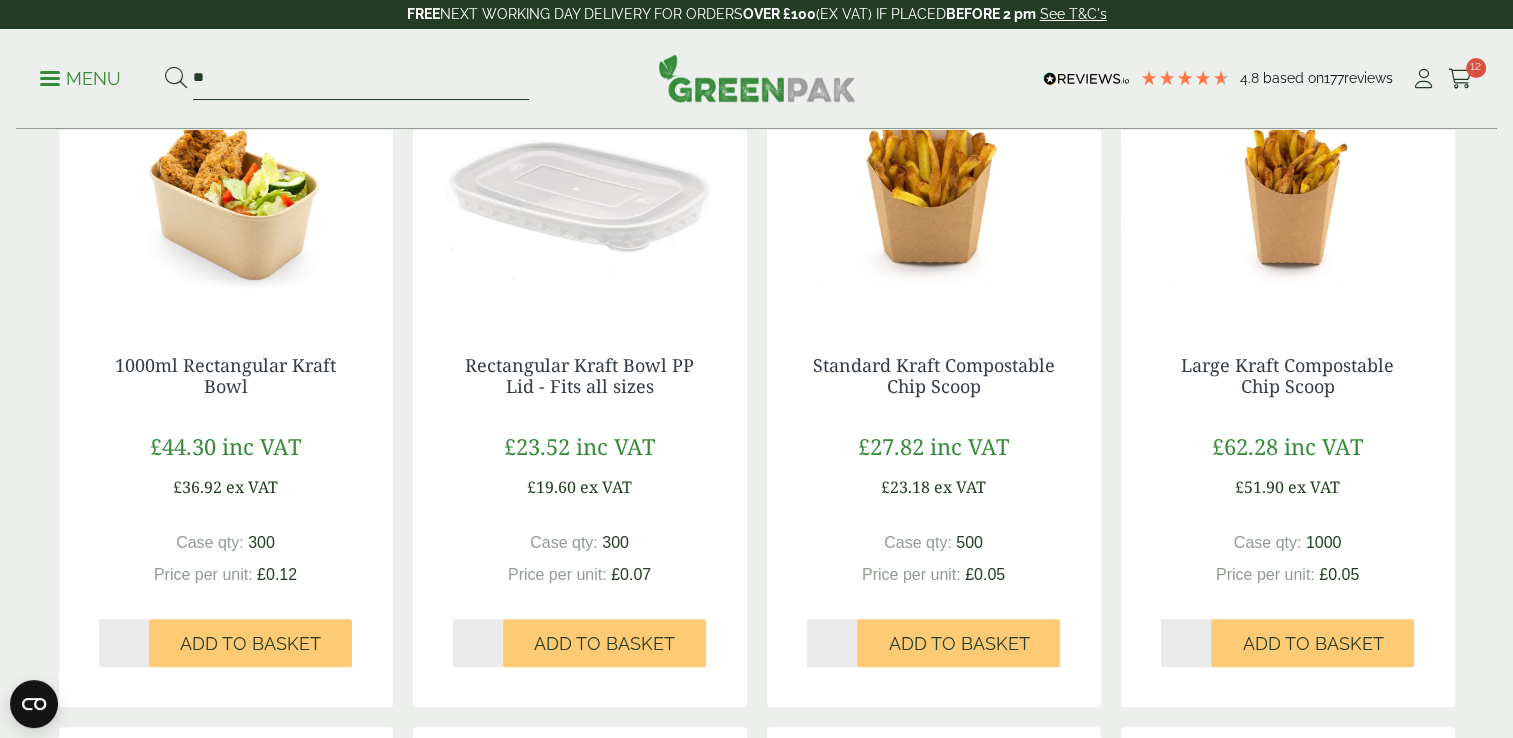 type on "*" 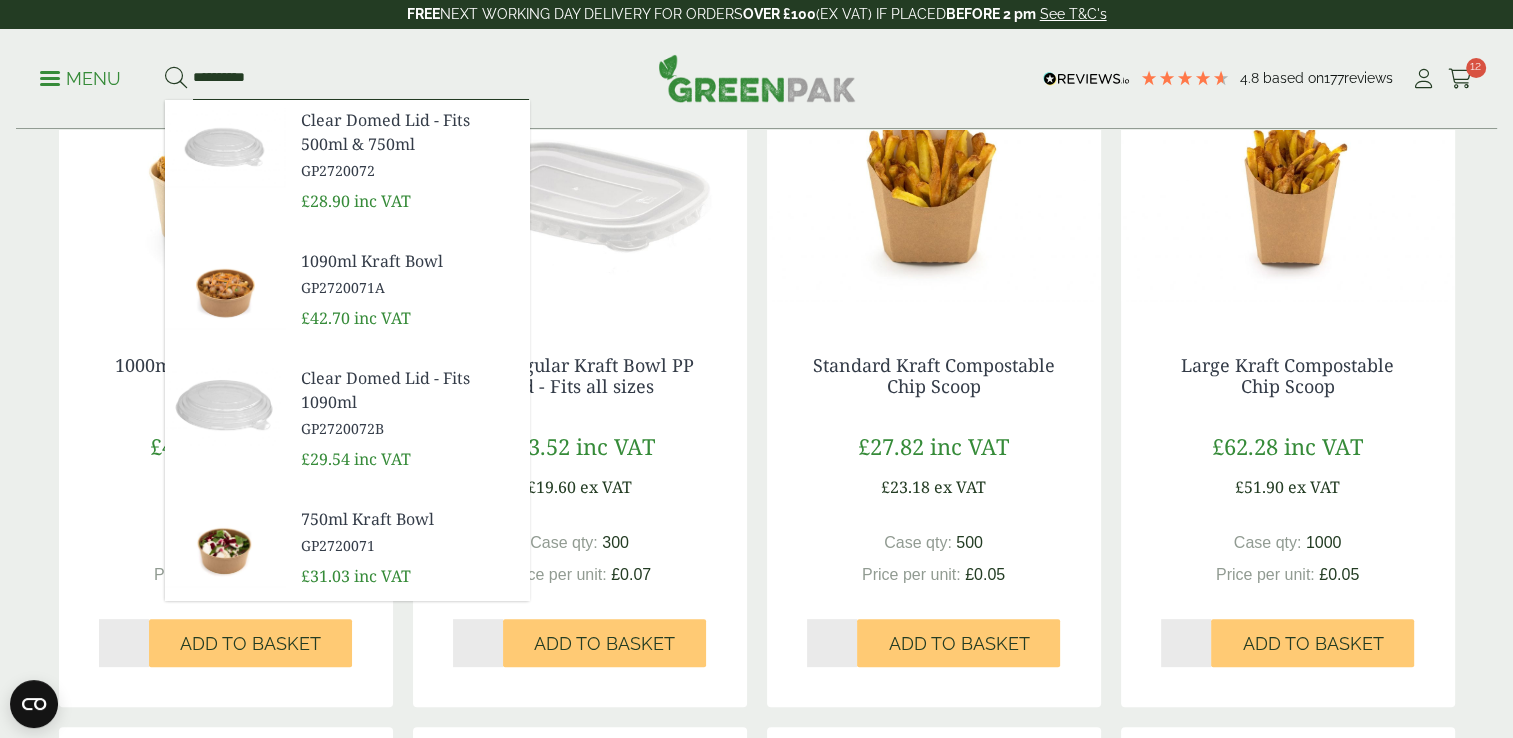 type on "**********" 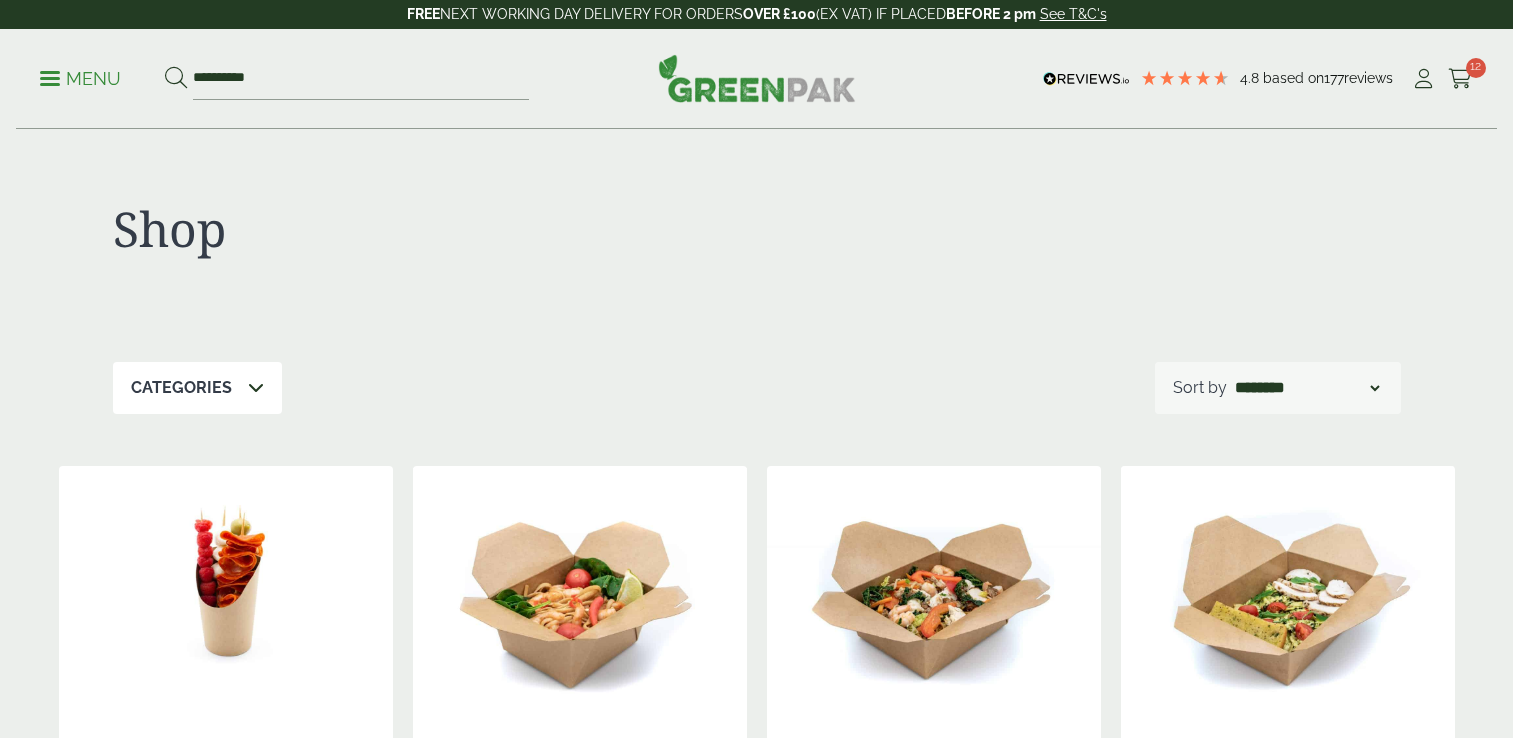 scroll, scrollTop: 0, scrollLeft: 0, axis: both 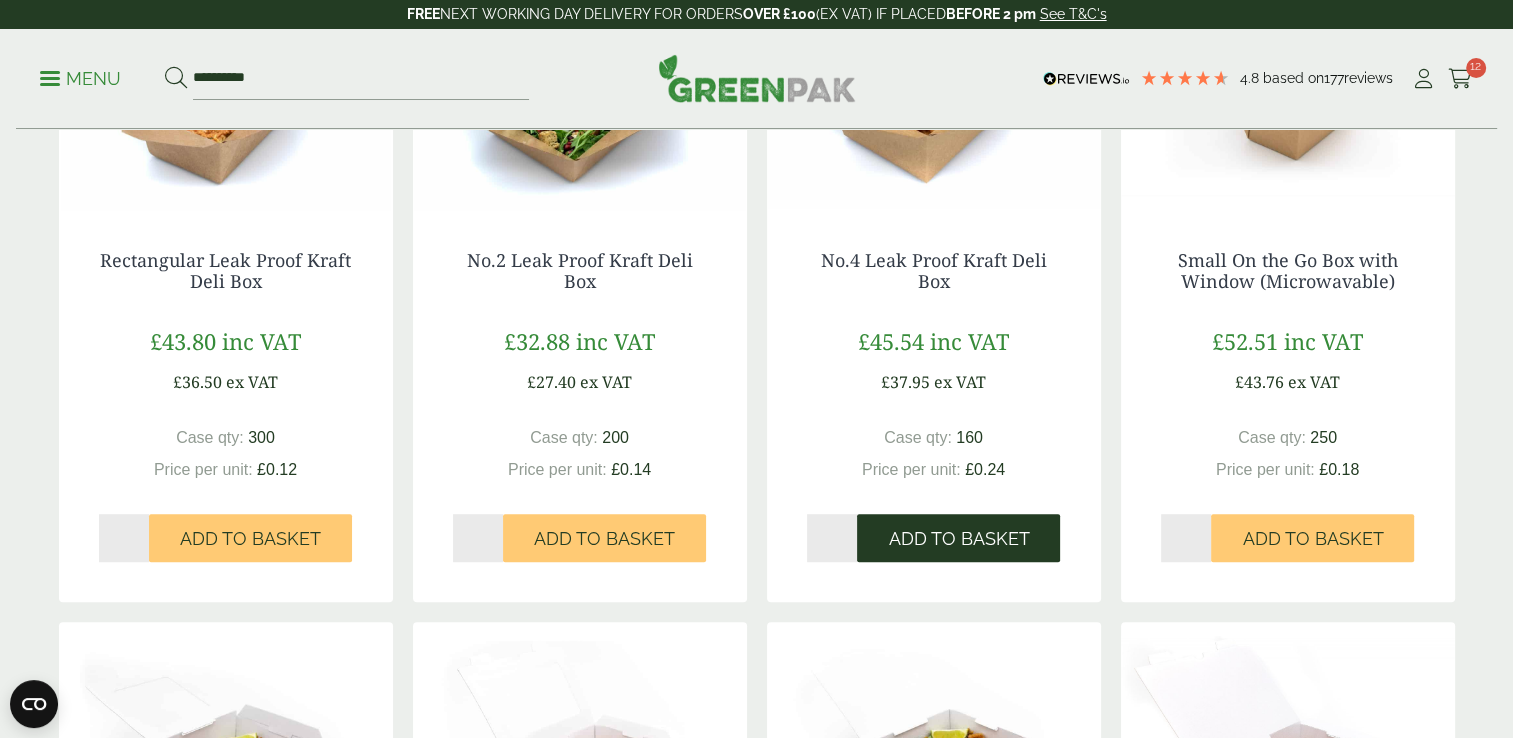 click on "Add to Basket" at bounding box center [958, 538] 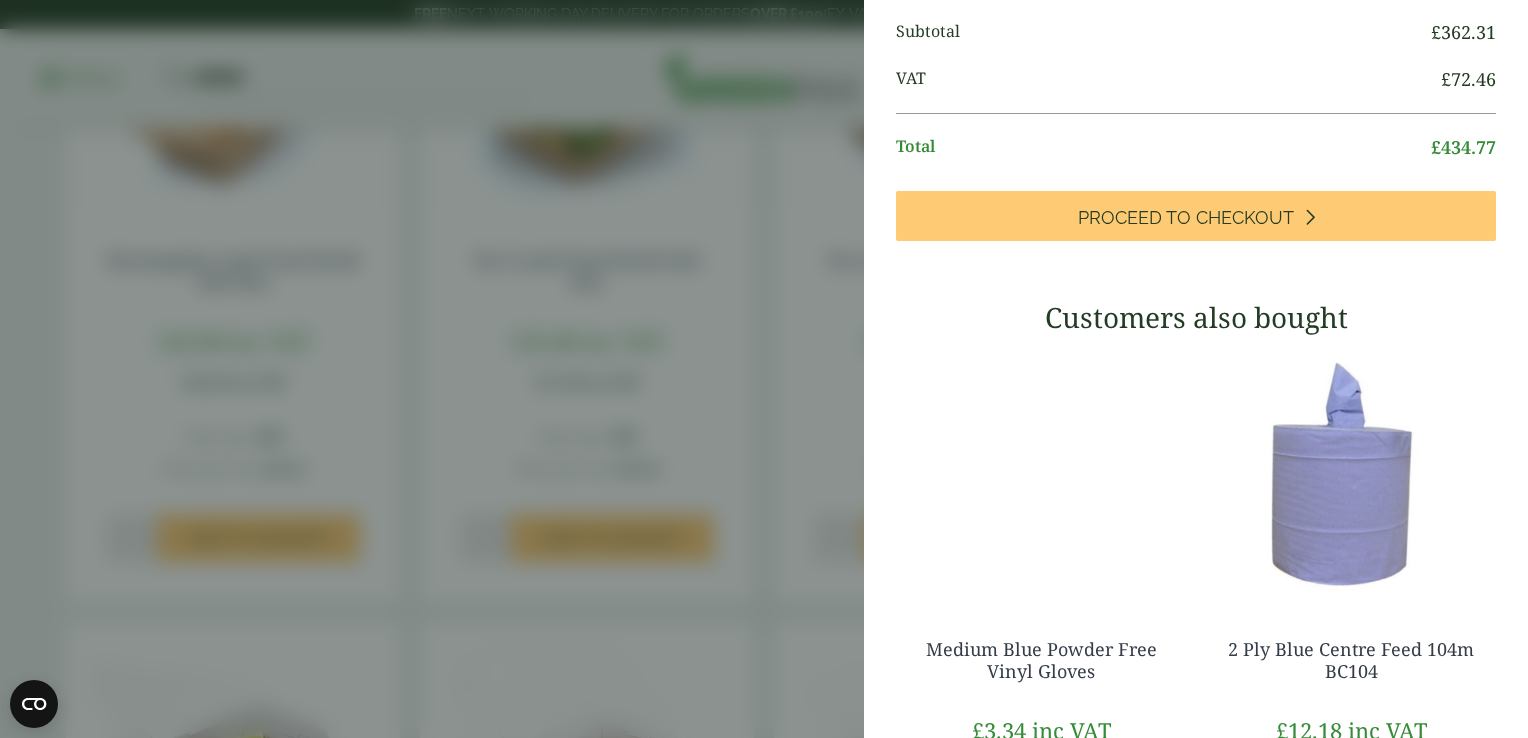 scroll, scrollTop: 1032, scrollLeft: 0, axis: vertical 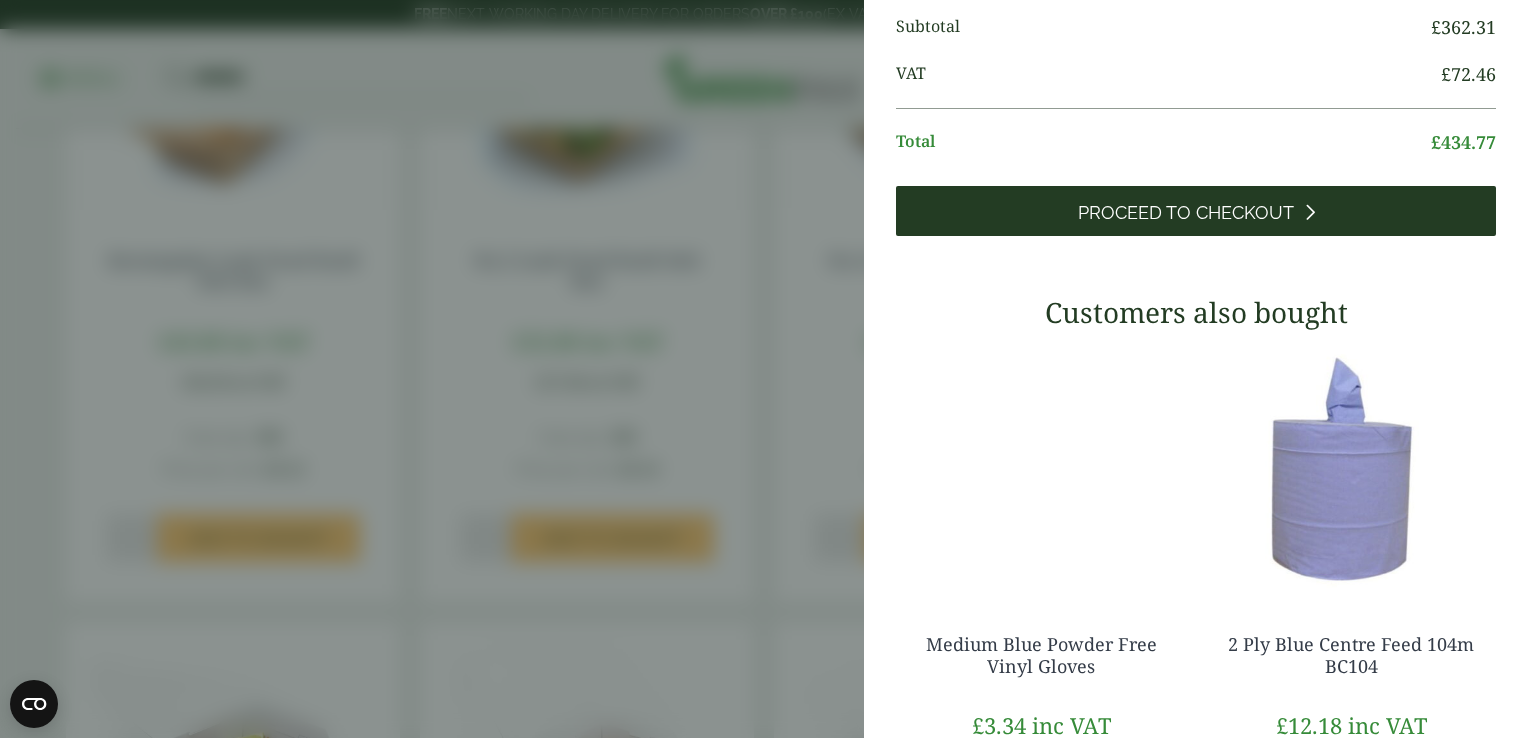 click on "Proceed to Checkout" at bounding box center [1196, 211] 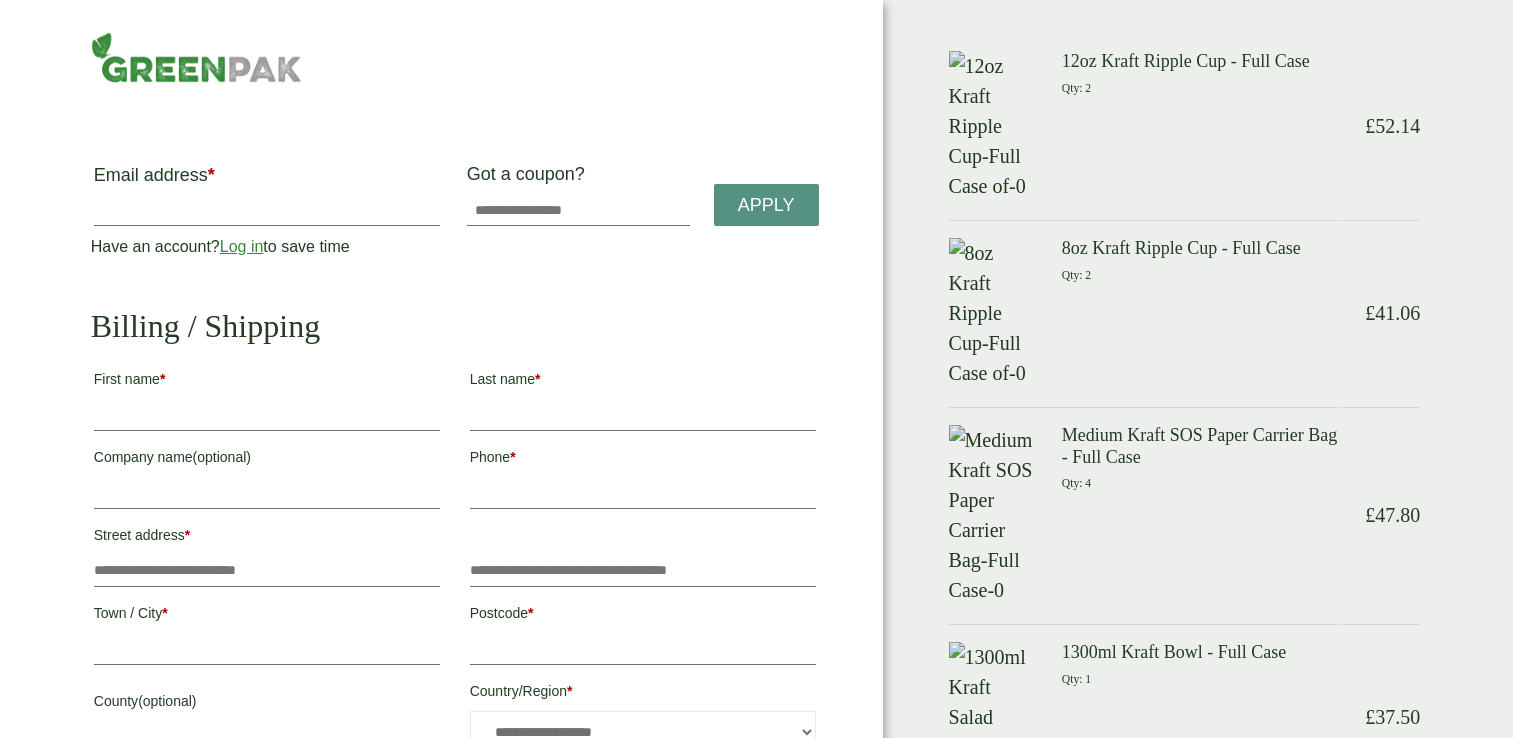scroll, scrollTop: 0, scrollLeft: 0, axis: both 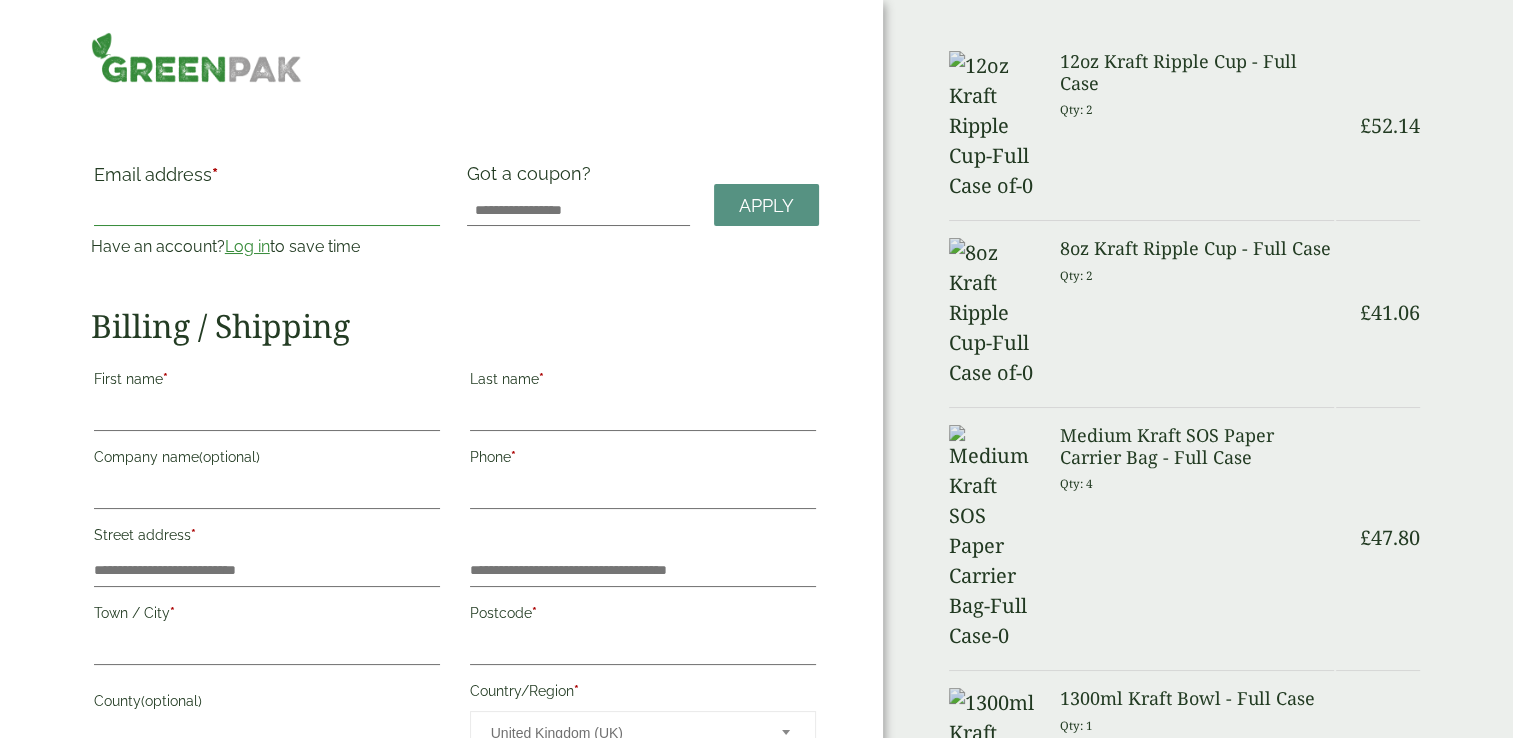 click on "Email address  *" at bounding box center (267, 210) 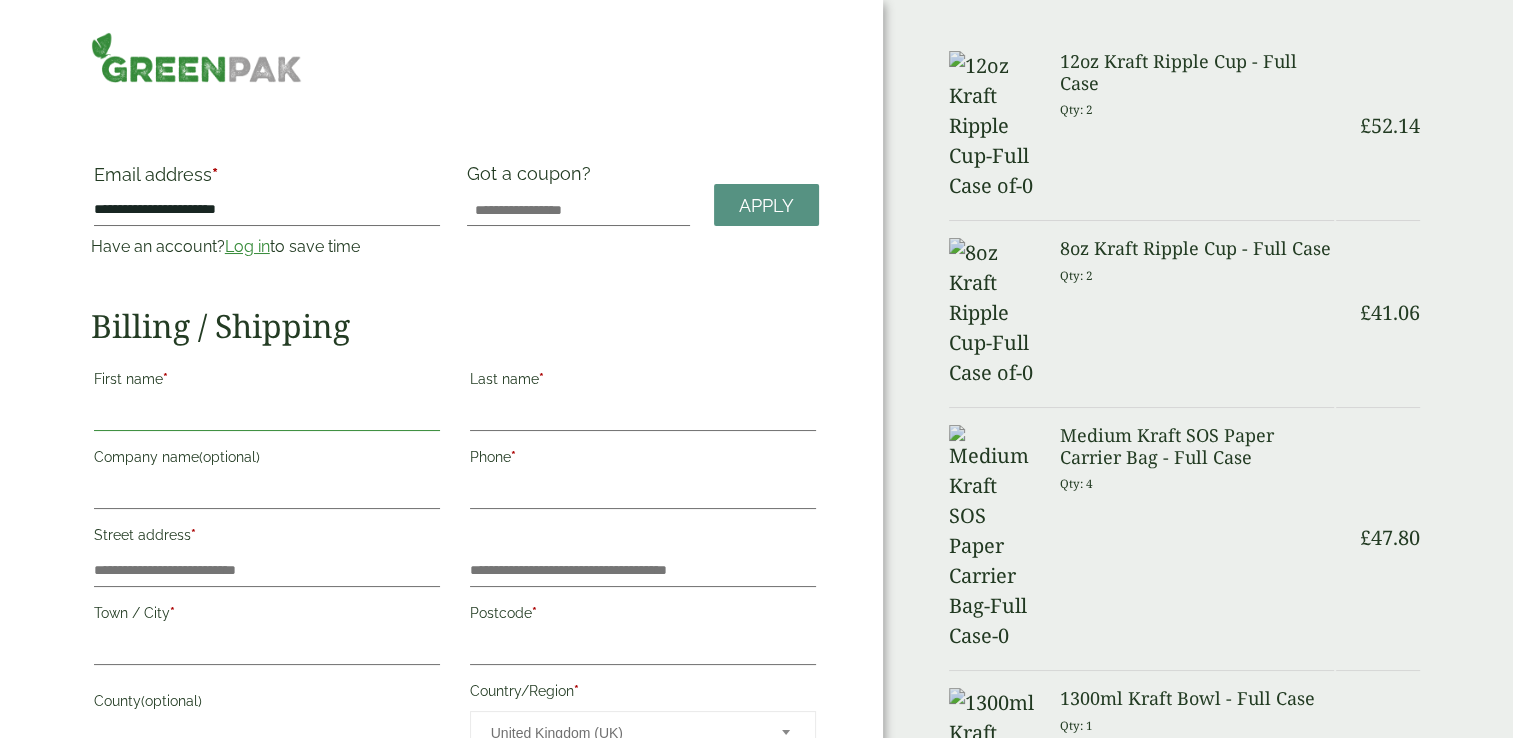 type on "******" 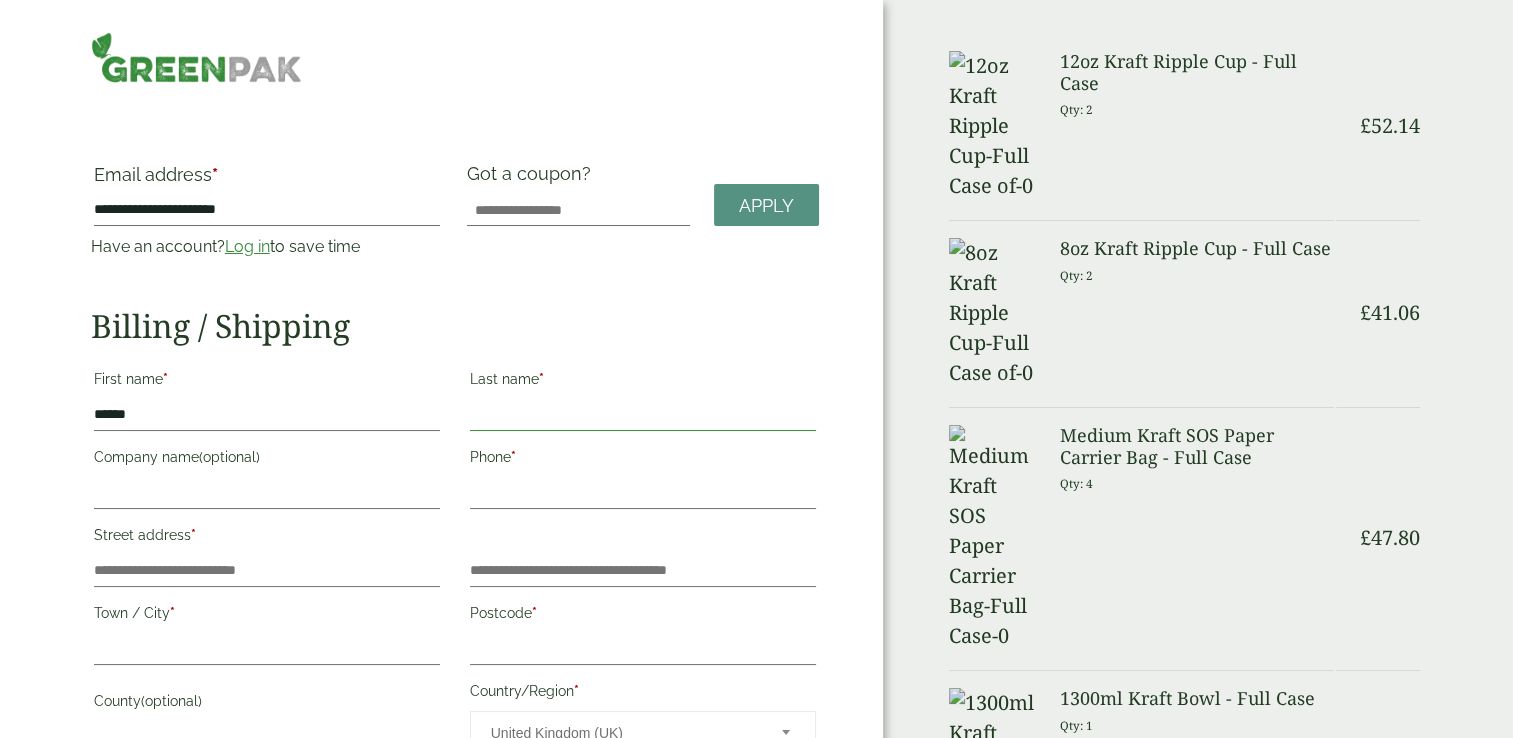type on "*******" 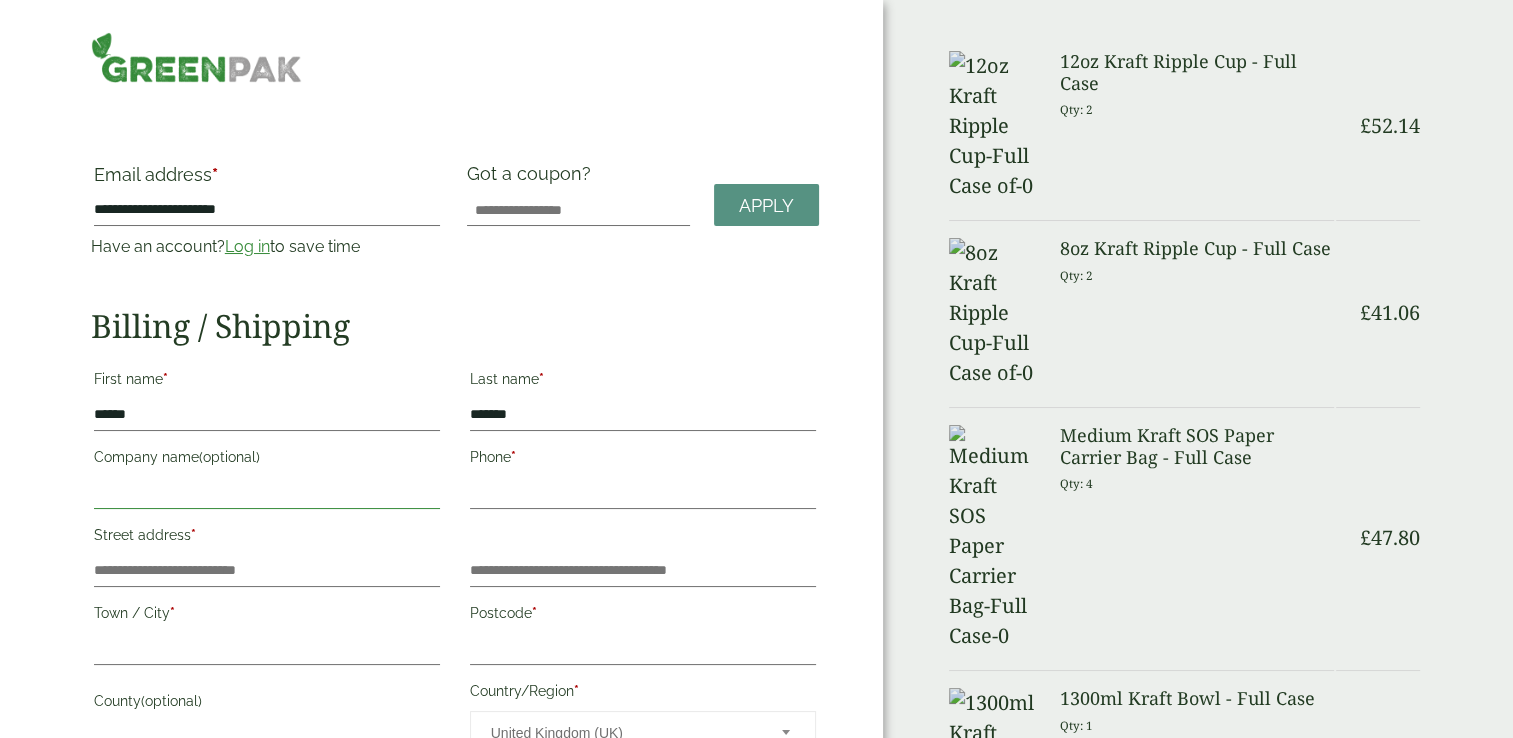 type on "**********" 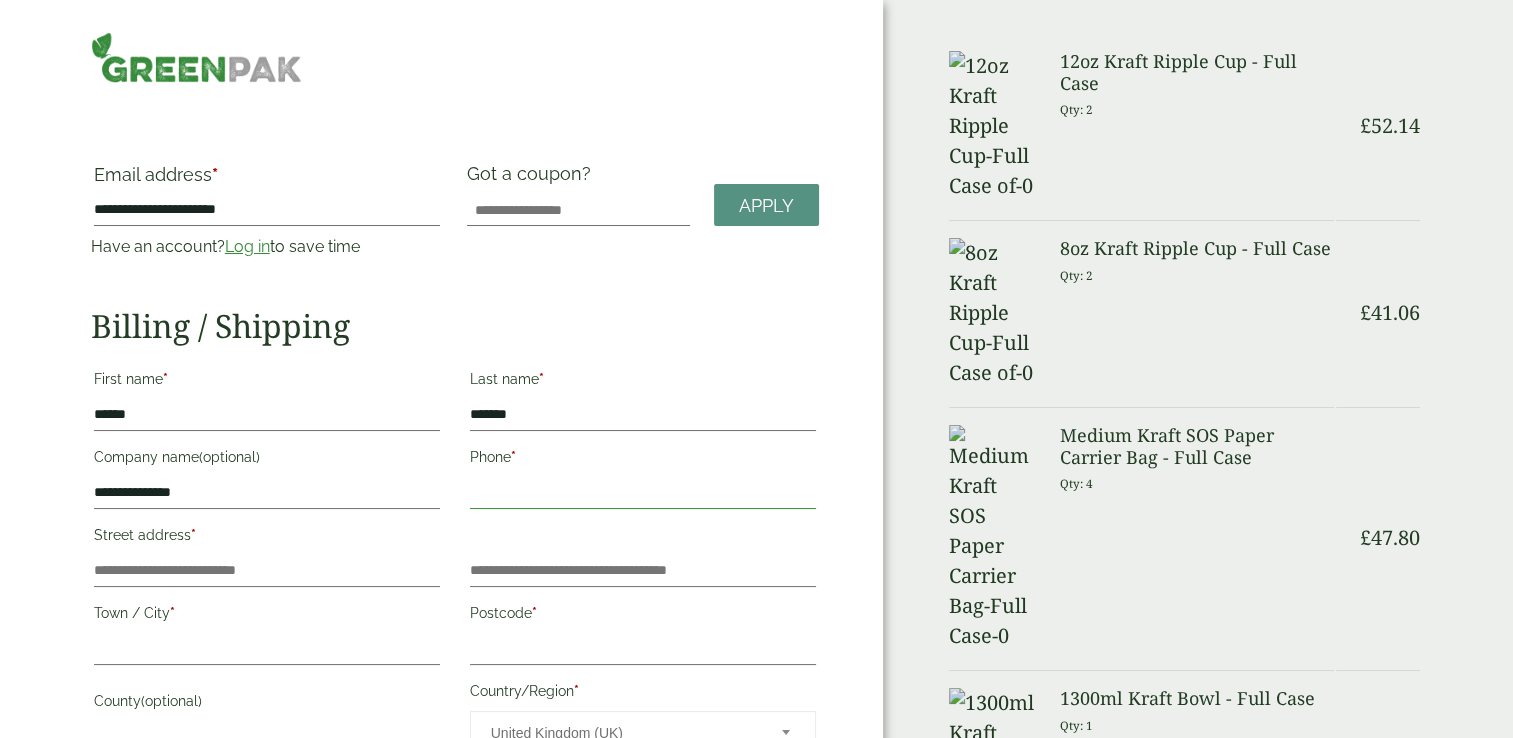 type on "**********" 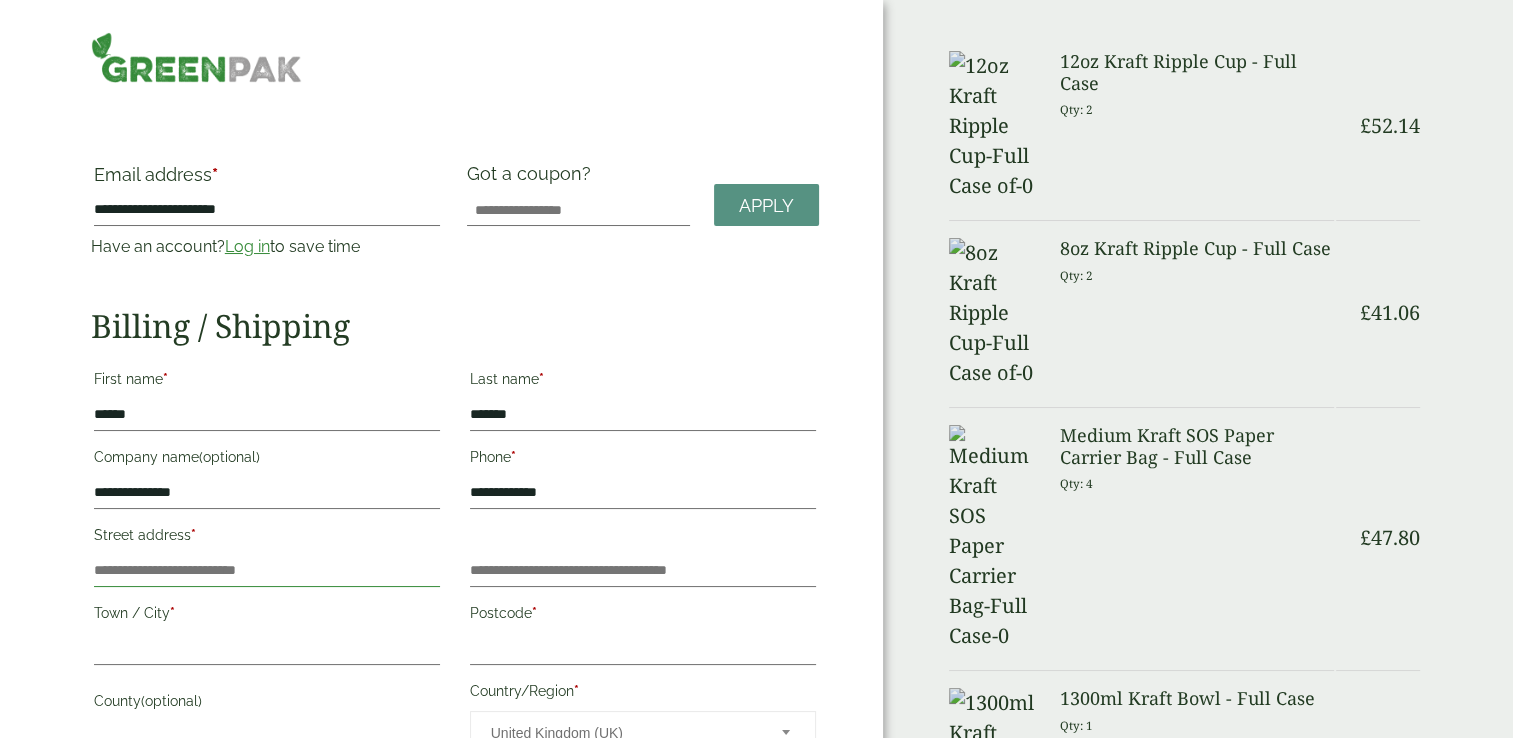 type on "**********" 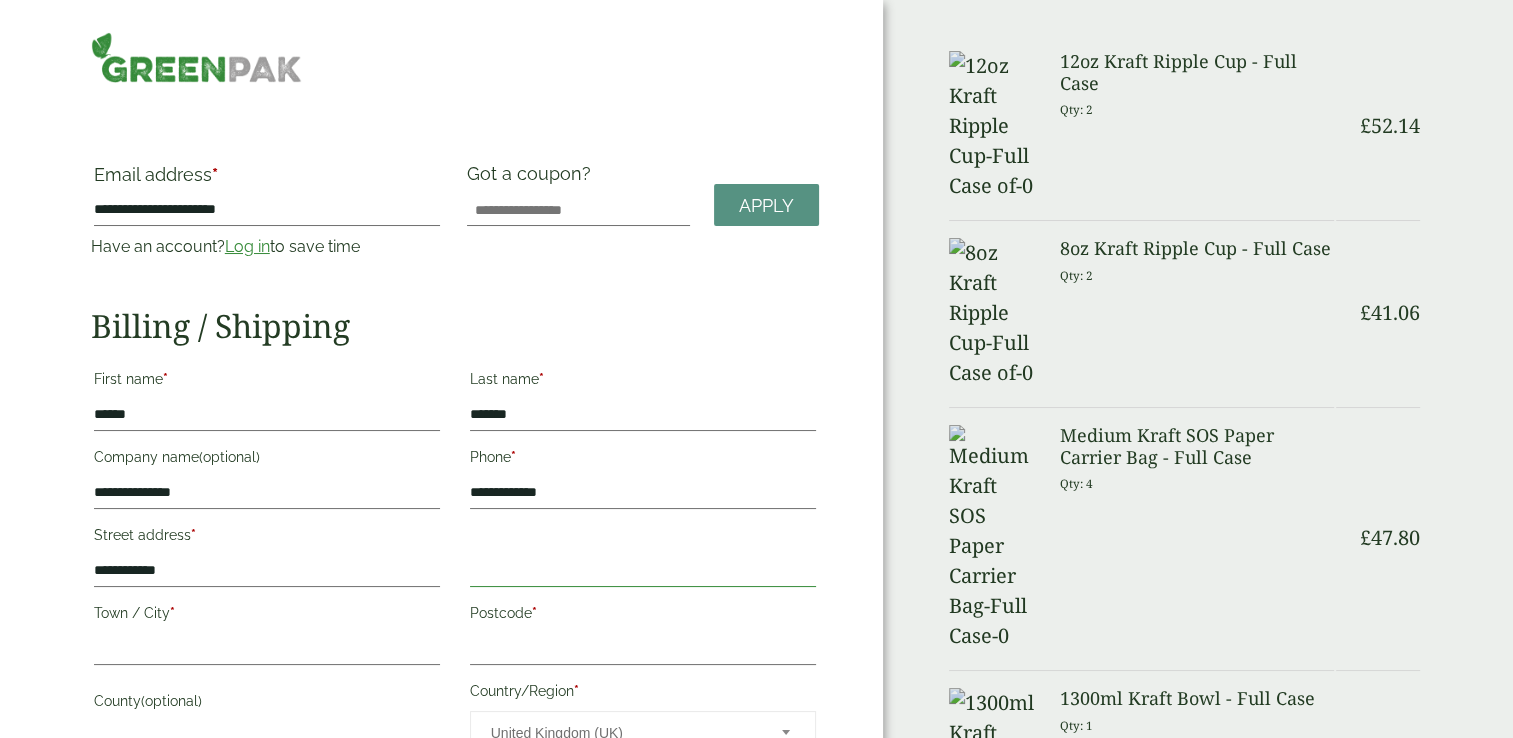 type on "**********" 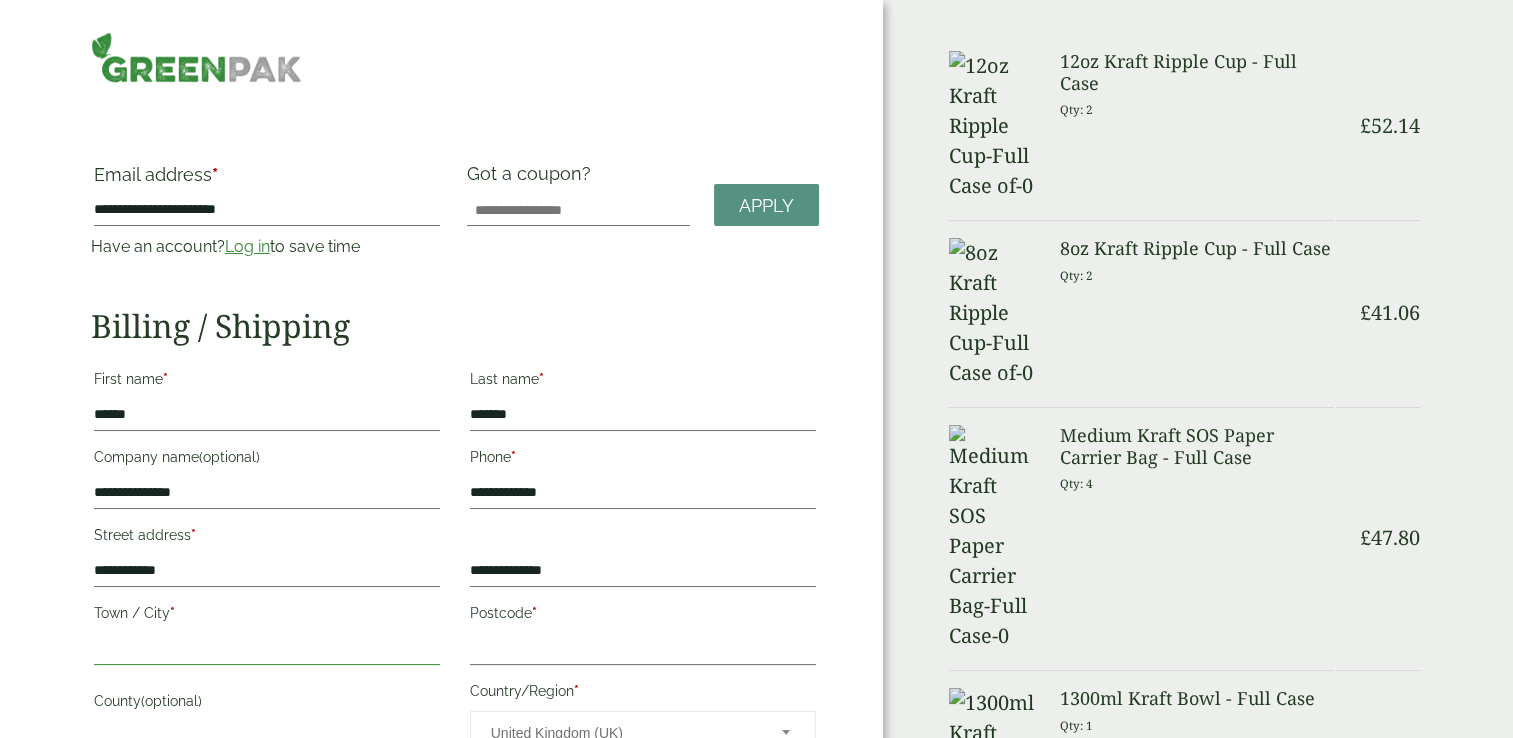 type on "**********" 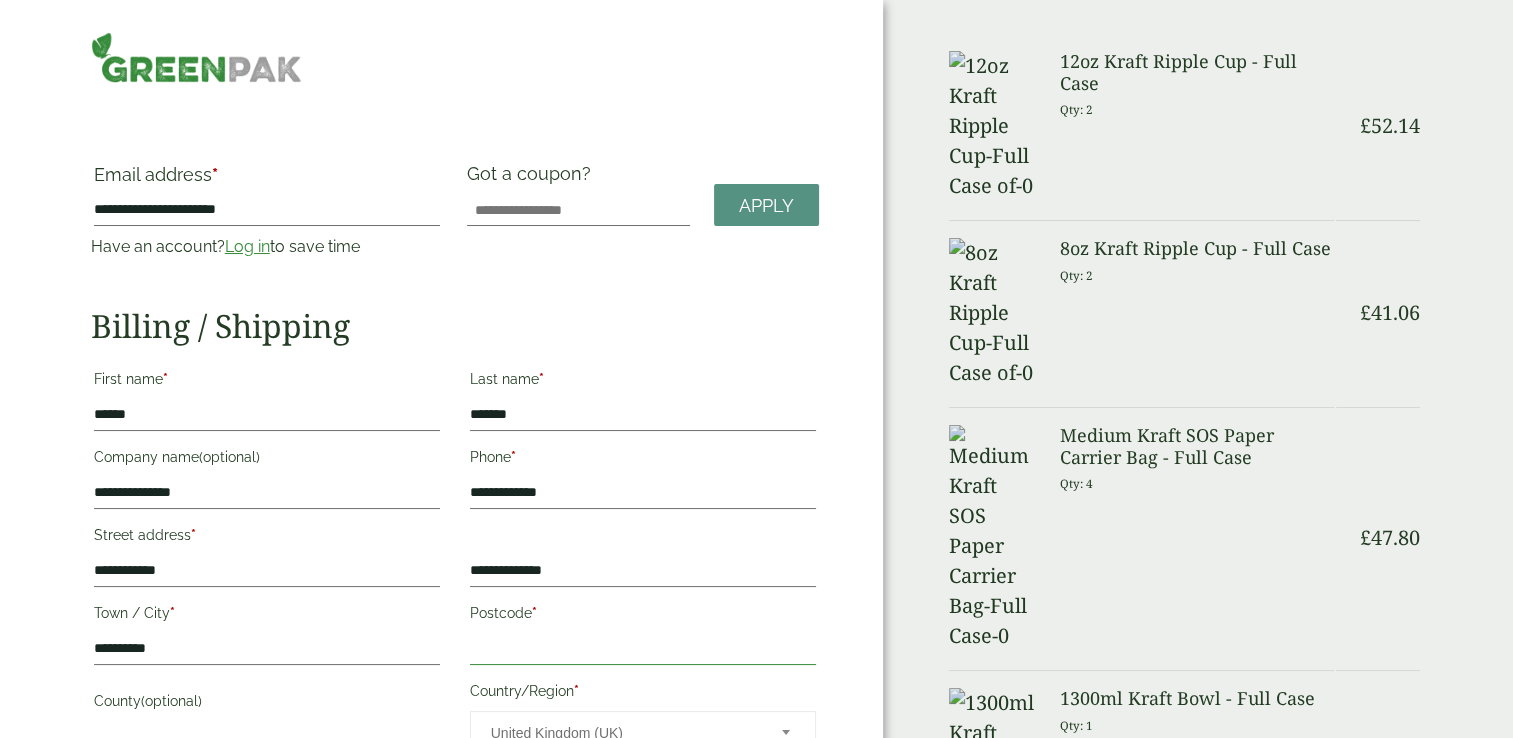 type on "********" 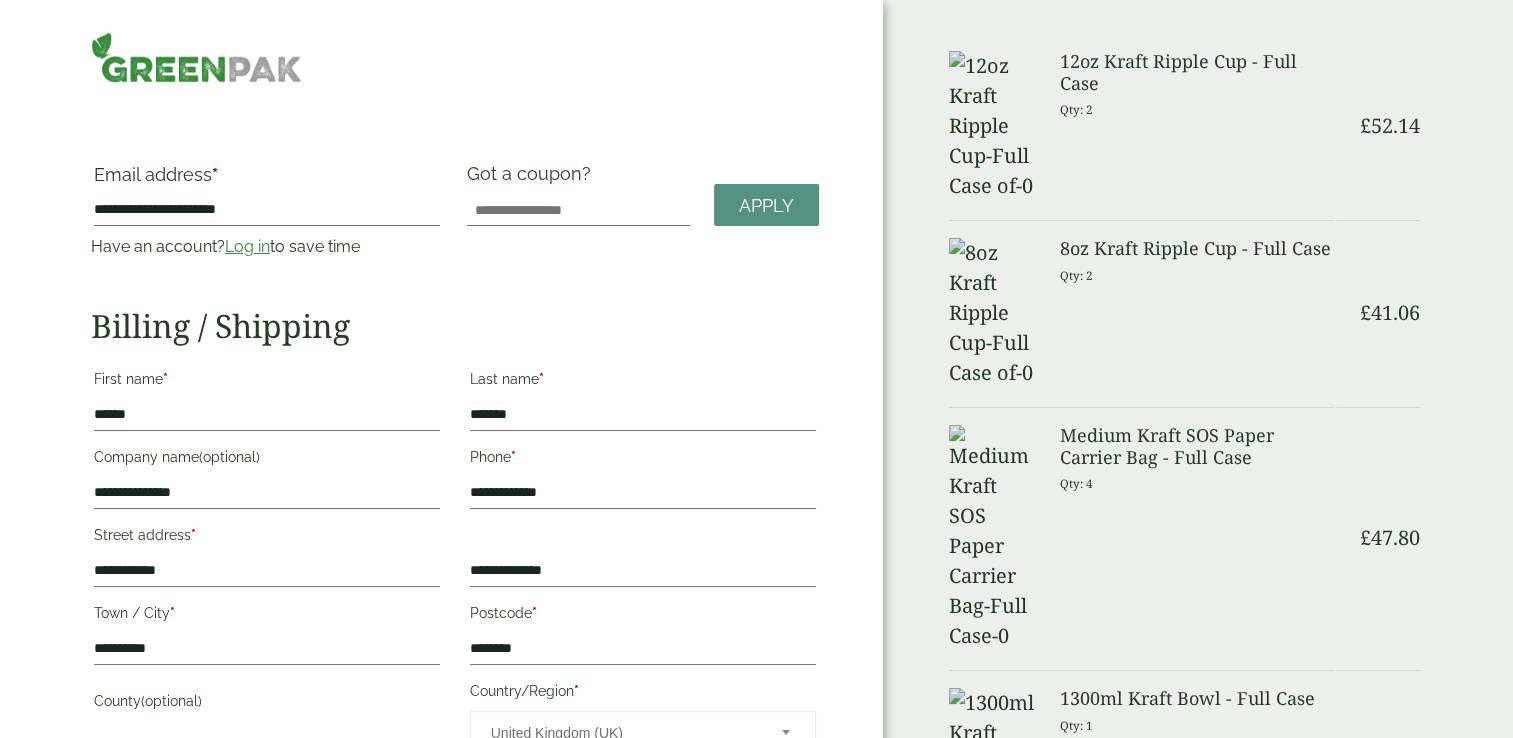 type on "*******" 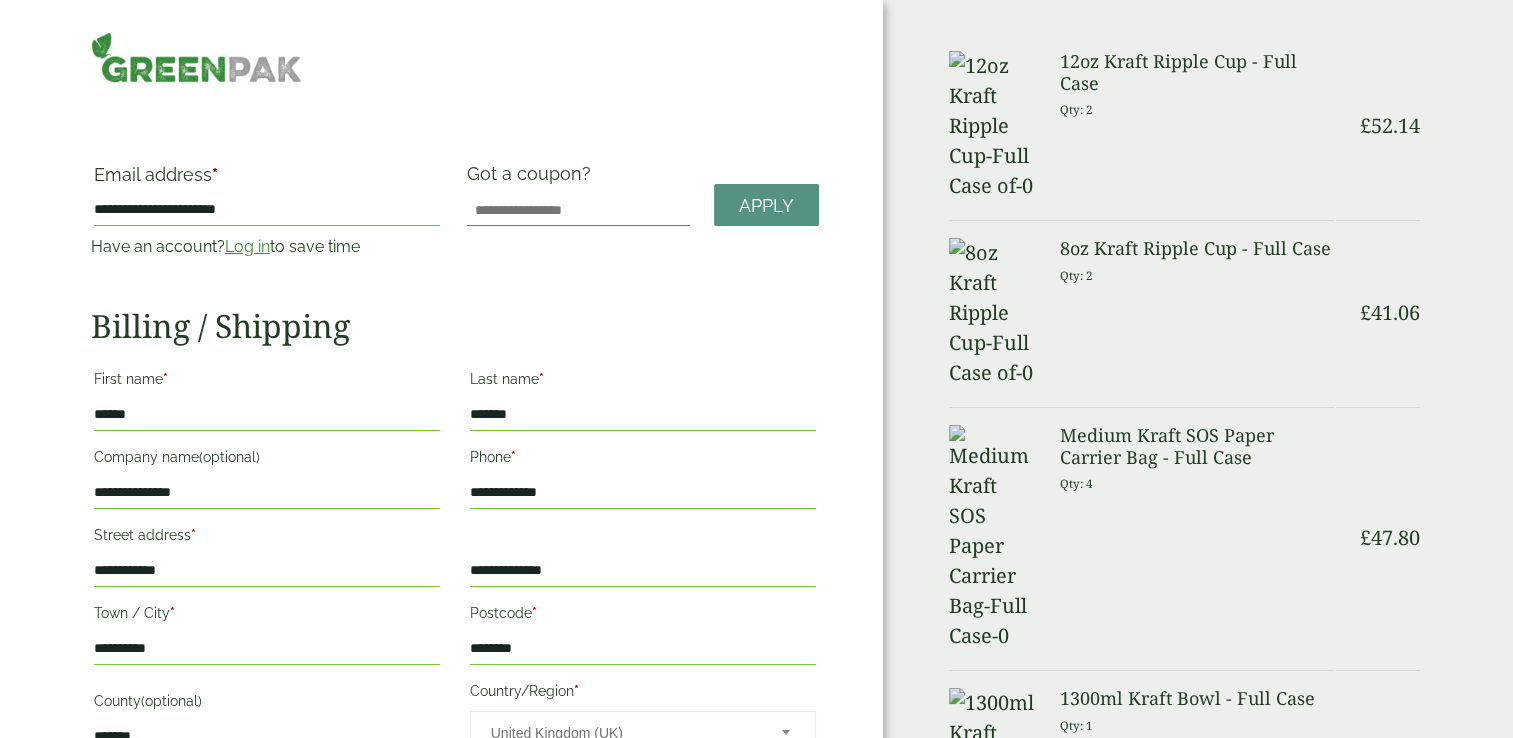 scroll, scrollTop: 862, scrollLeft: 0, axis: vertical 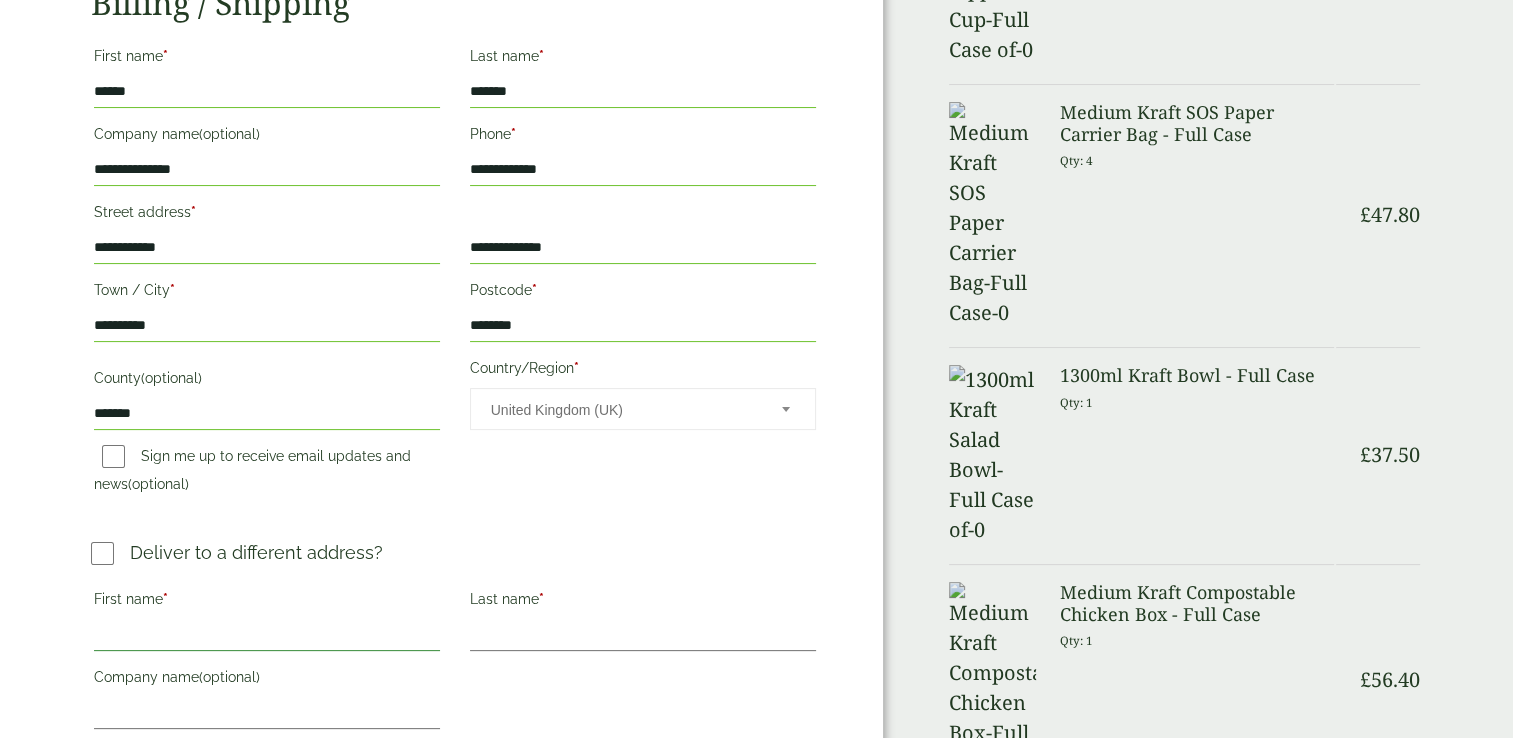 click on "First name  *" at bounding box center [267, 635] 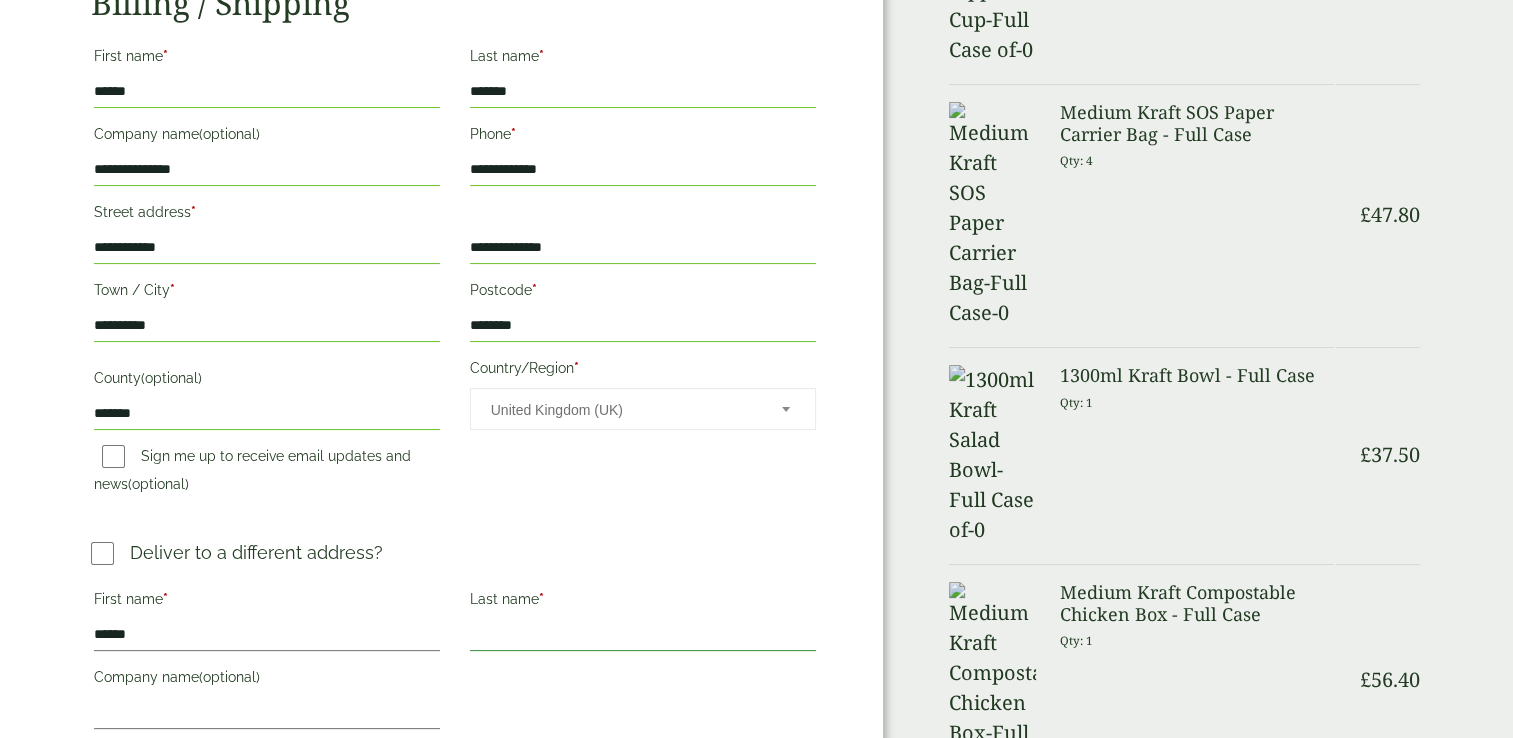 type on "*******" 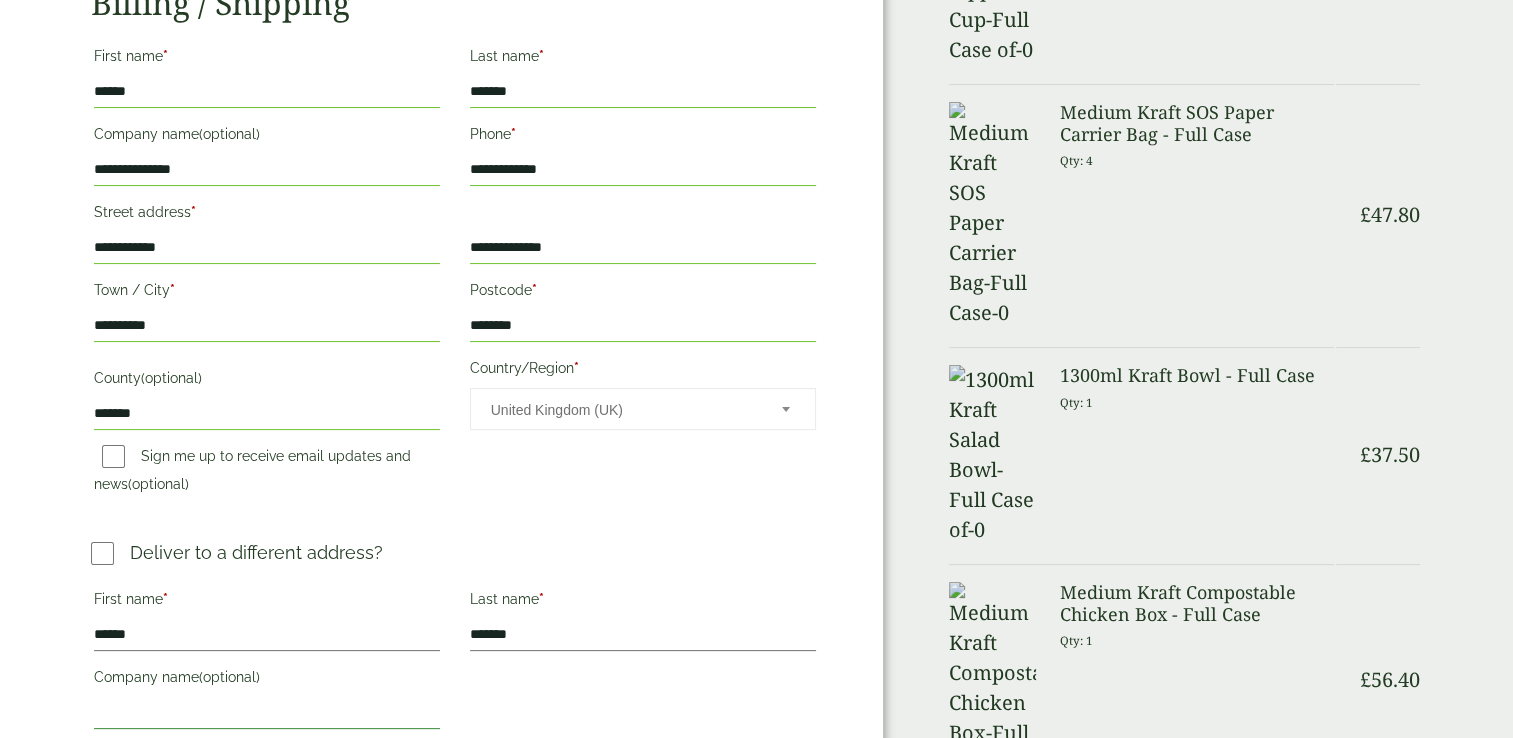 type on "**********" 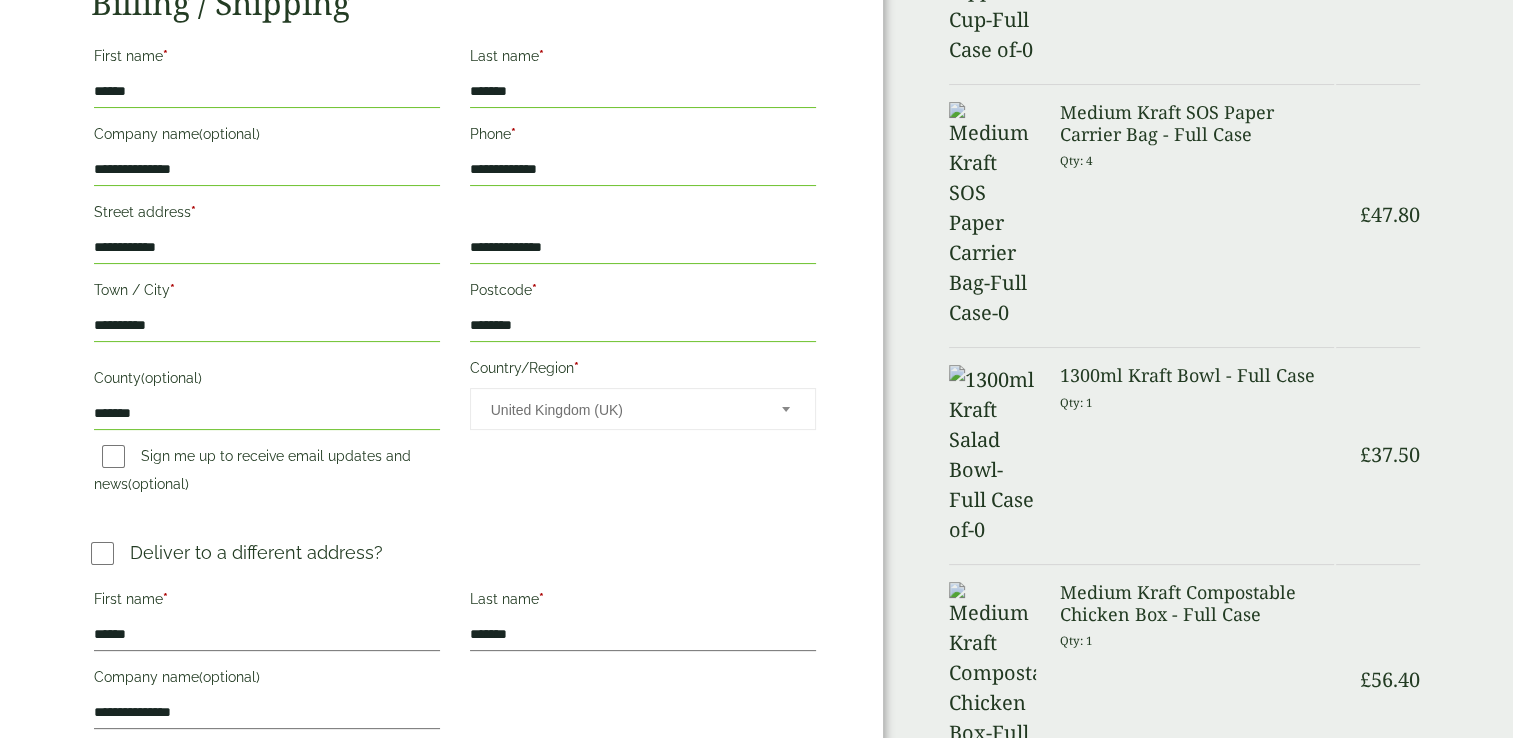 type on "**********" 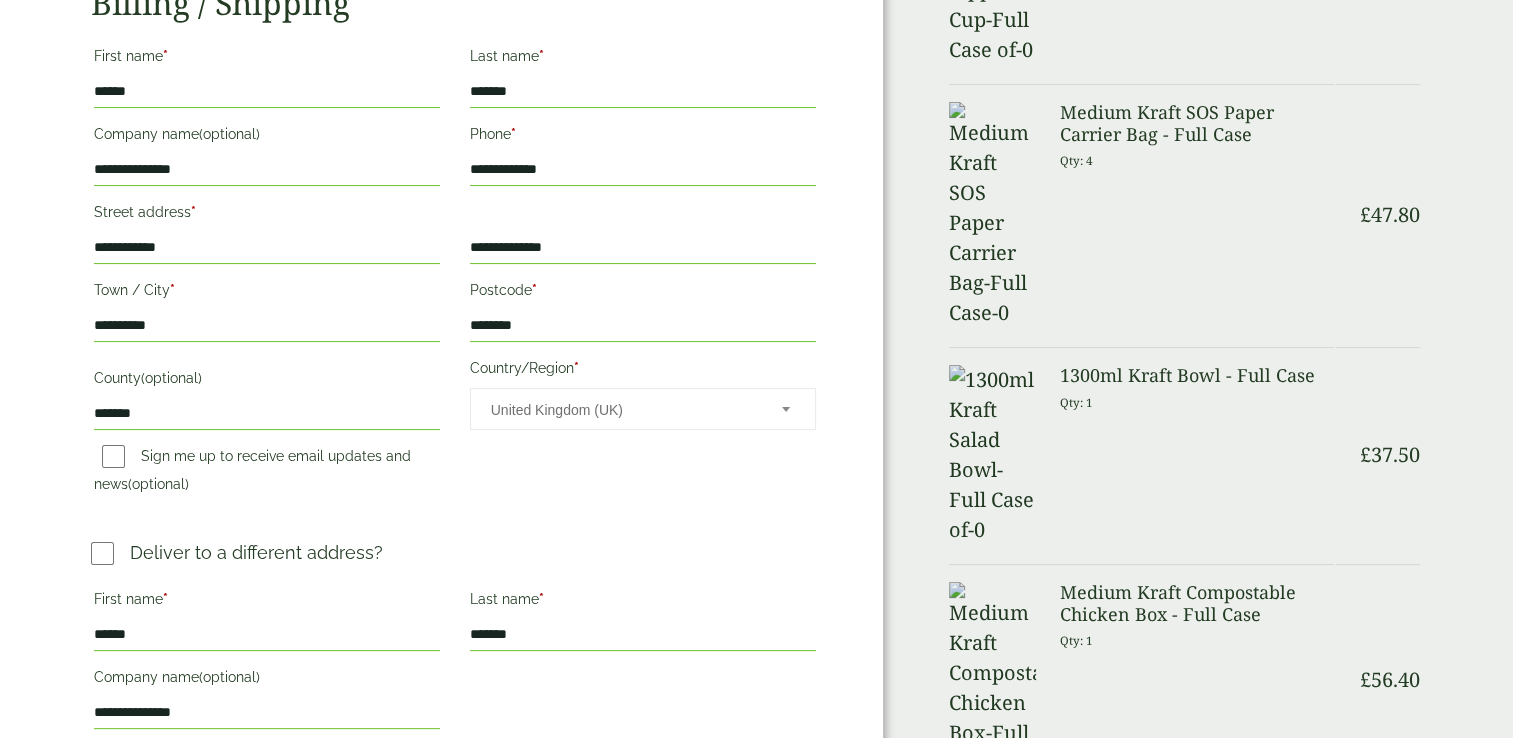 scroll, scrollTop: 905, scrollLeft: 0, axis: vertical 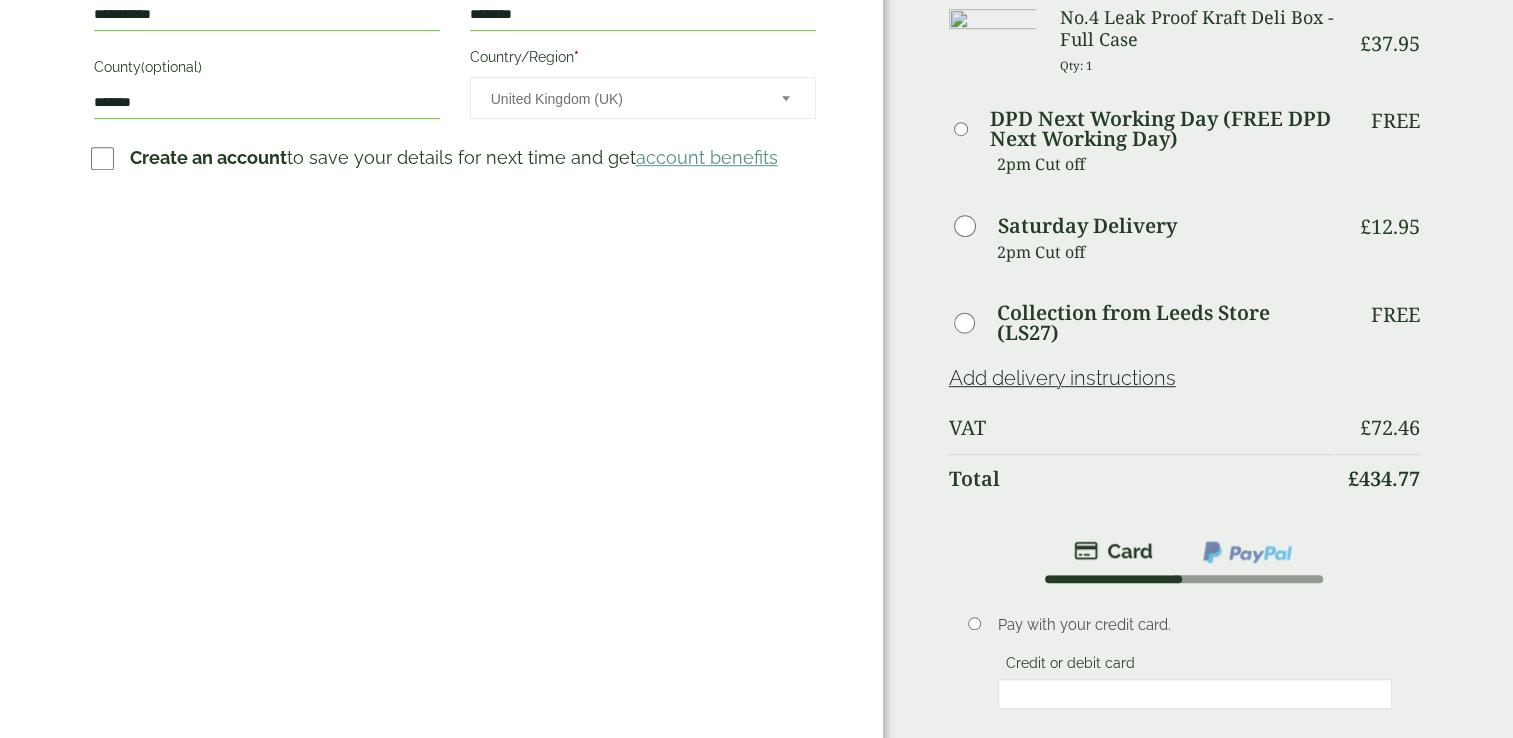 click at bounding box center (1194, 694) 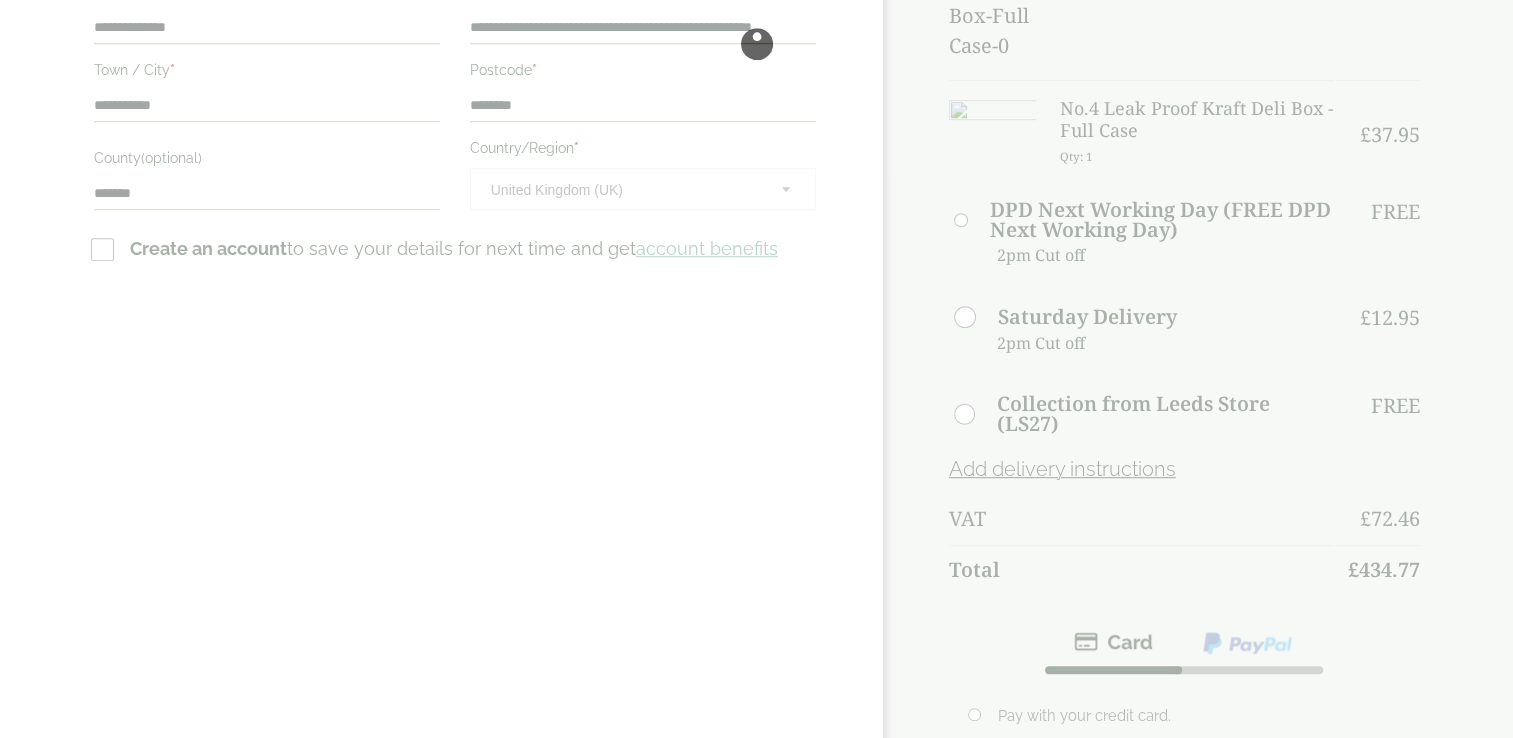 scroll, scrollTop: 0, scrollLeft: 0, axis: both 